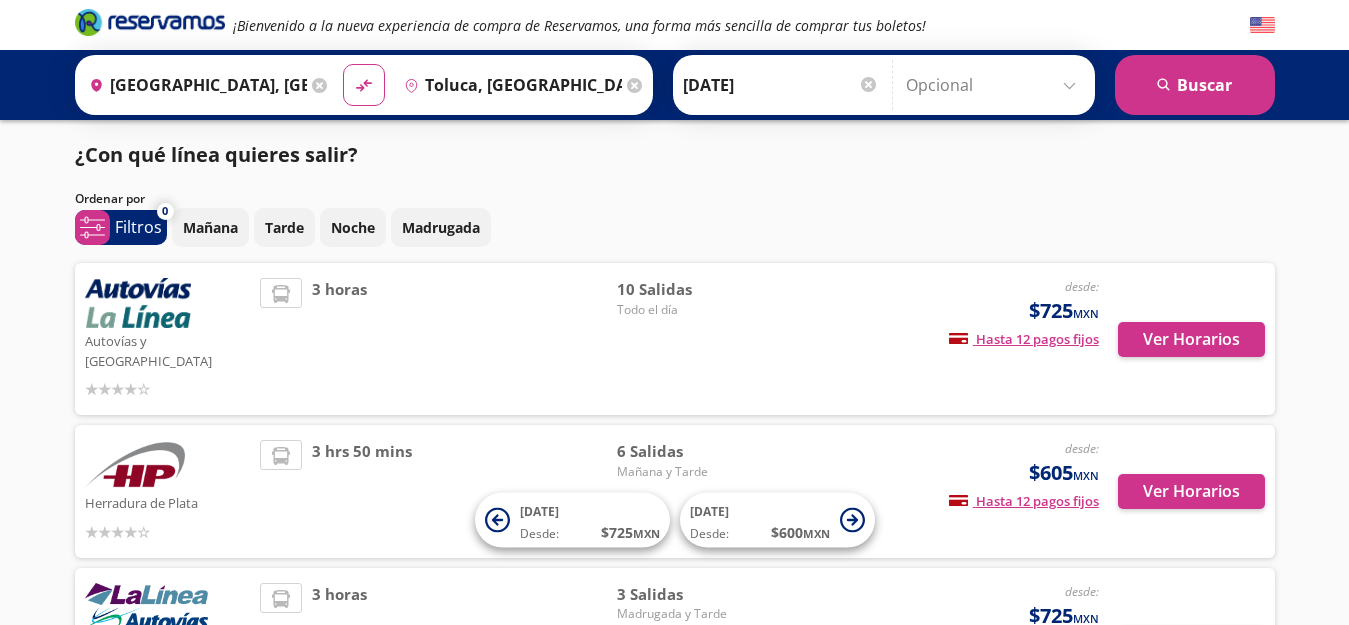 scroll, scrollTop: 0, scrollLeft: 0, axis: both 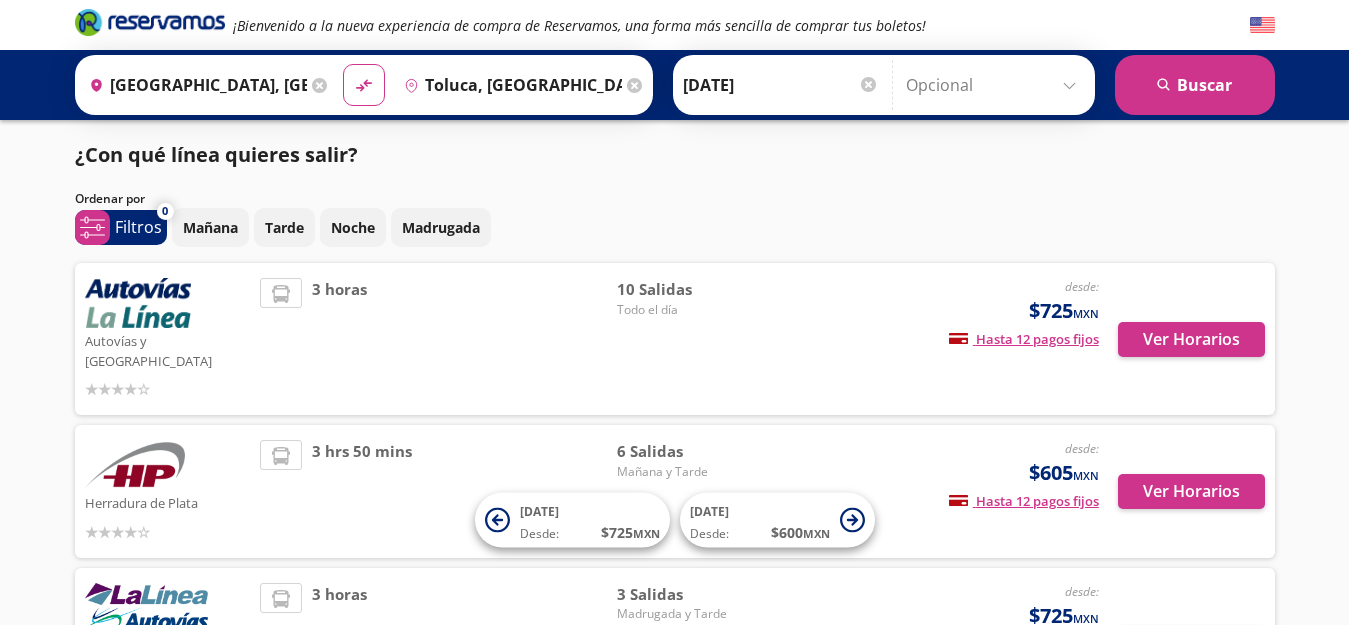 click on "¡Bienvenido a la nueva experiencia de compra de Reservamos, una forma más sencilla de comprar tus boletos! Origen
heroicons:map-pin-20-solid
[GEOGRAPHIC_DATA], [GEOGRAPHIC_DATA]
Destino
pin-outline
[GEOGRAPHIC_DATA], [GEOGRAPHIC_DATA]
material-symbols:compare-arrows-rounded
[PERSON_NAME] [DATE]" at bounding box center [674, 415] 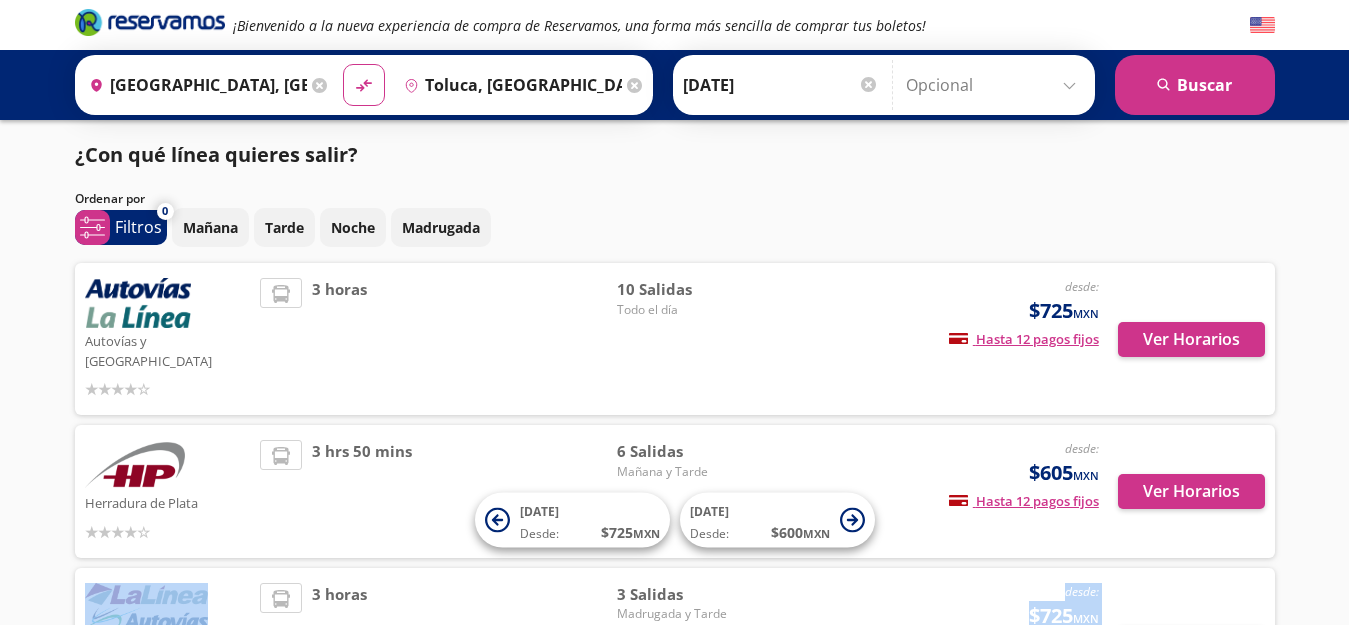 click at bounding box center [995, 85] 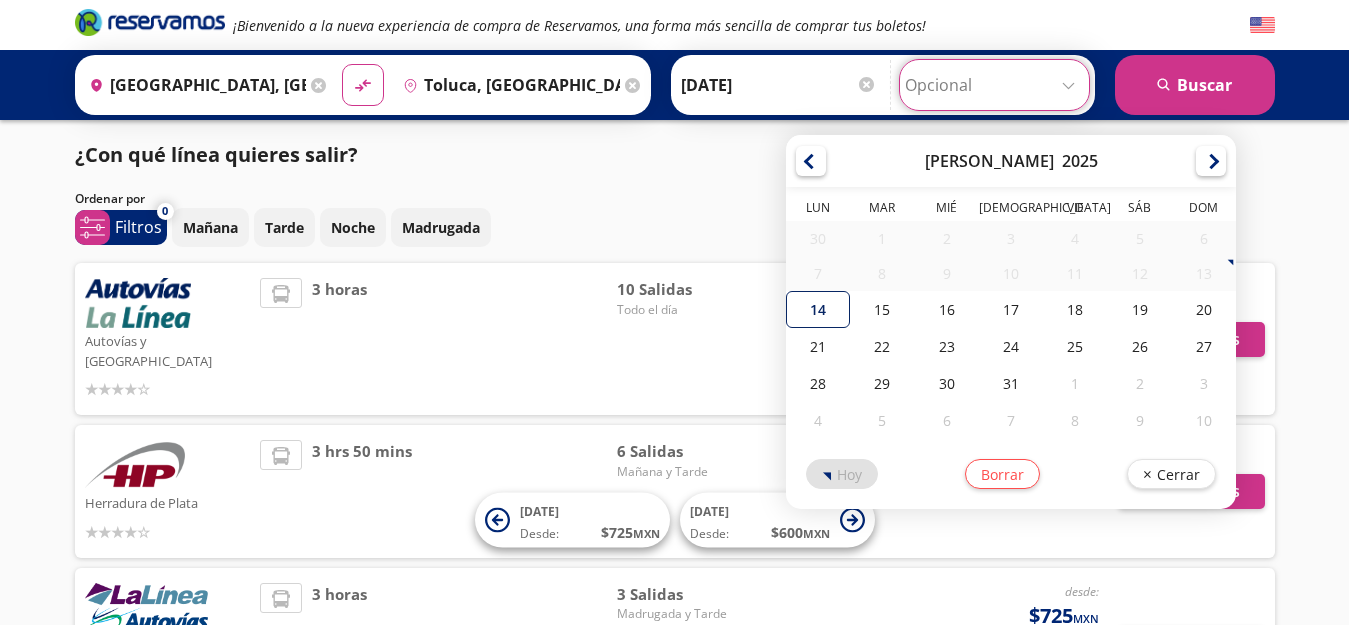 click on "14" at bounding box center (818, 309) 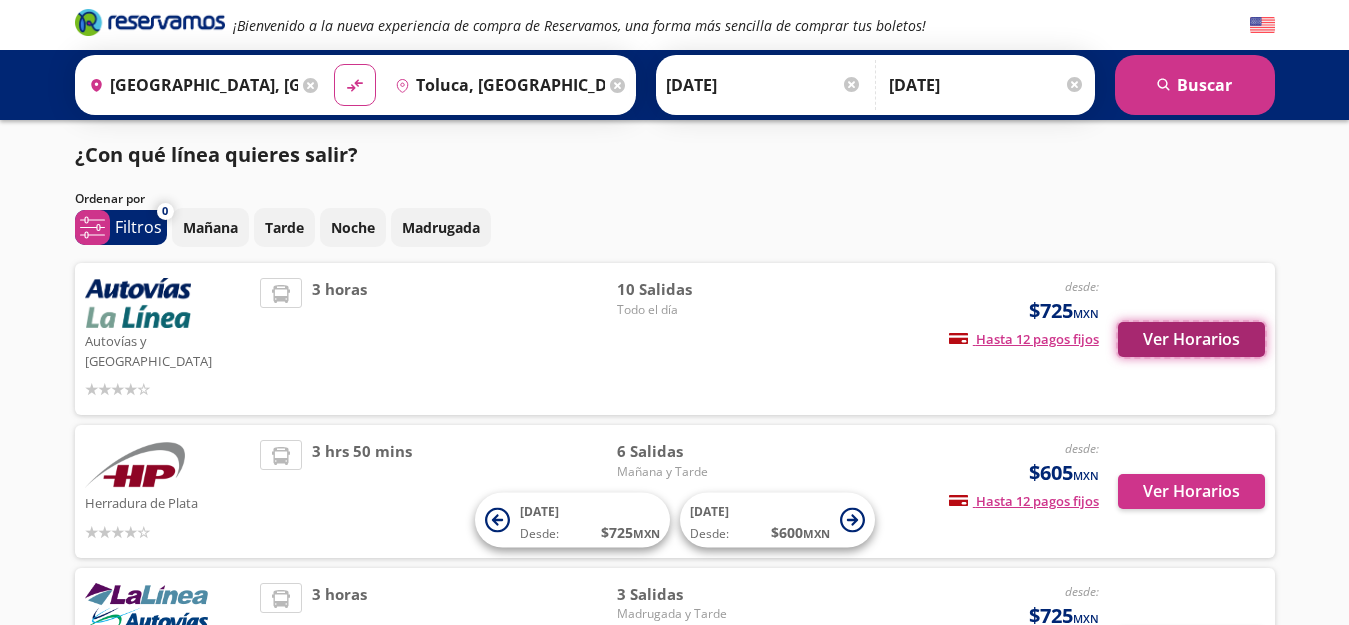 click on "Ver Horarios" at bounding box center (1191, 339) 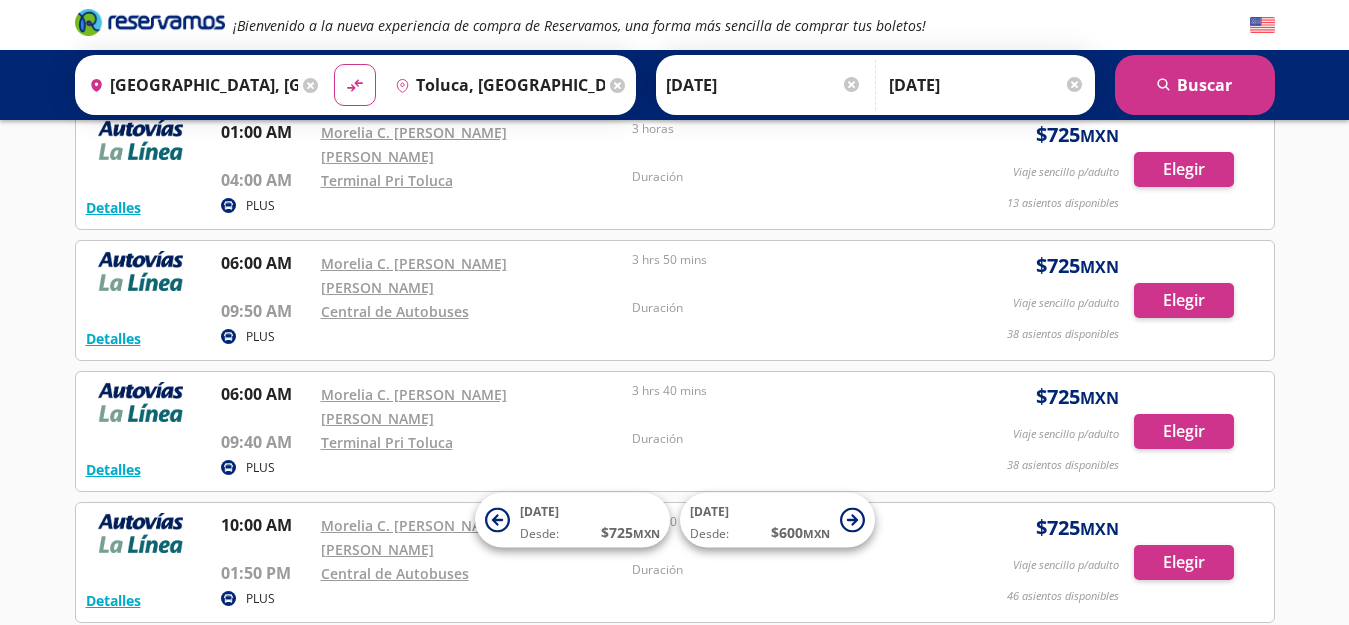 scroll, scrollTop: 160, scrollLeft: 0, axis: vertical 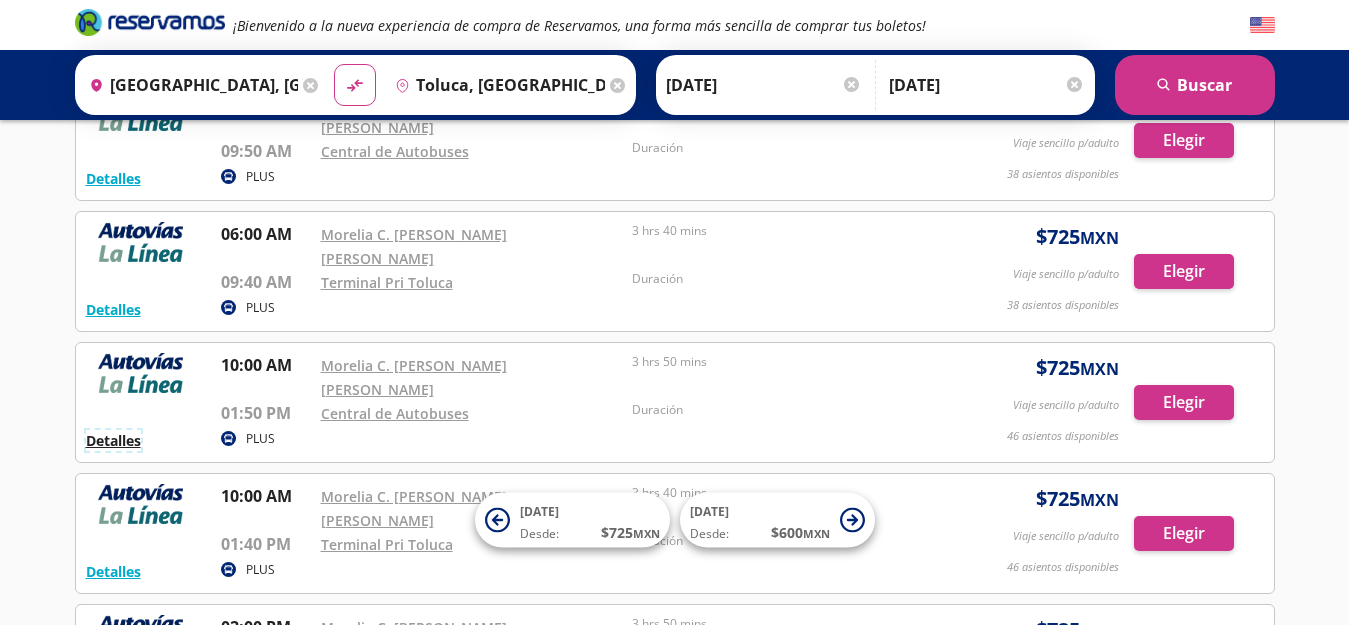 click on "Detalles" at bounding box center (113, 440) 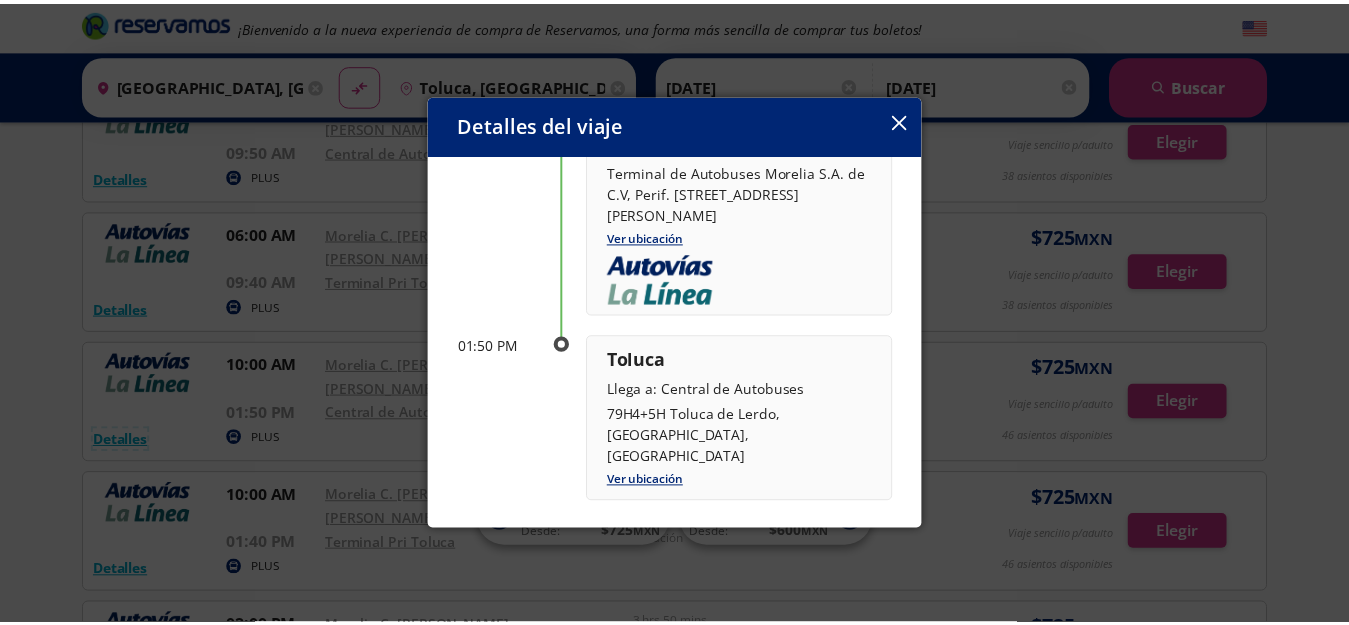 scroll, scrollTop: 240, scrollLeft: 0, axis: vertical 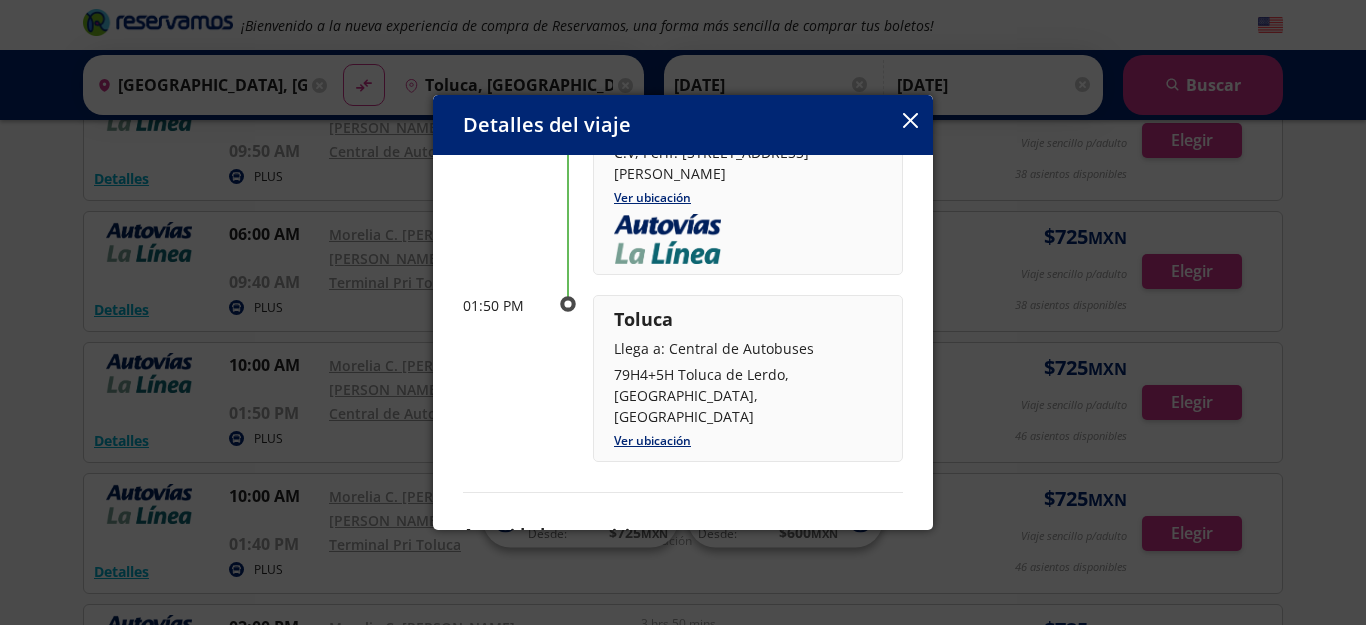 click 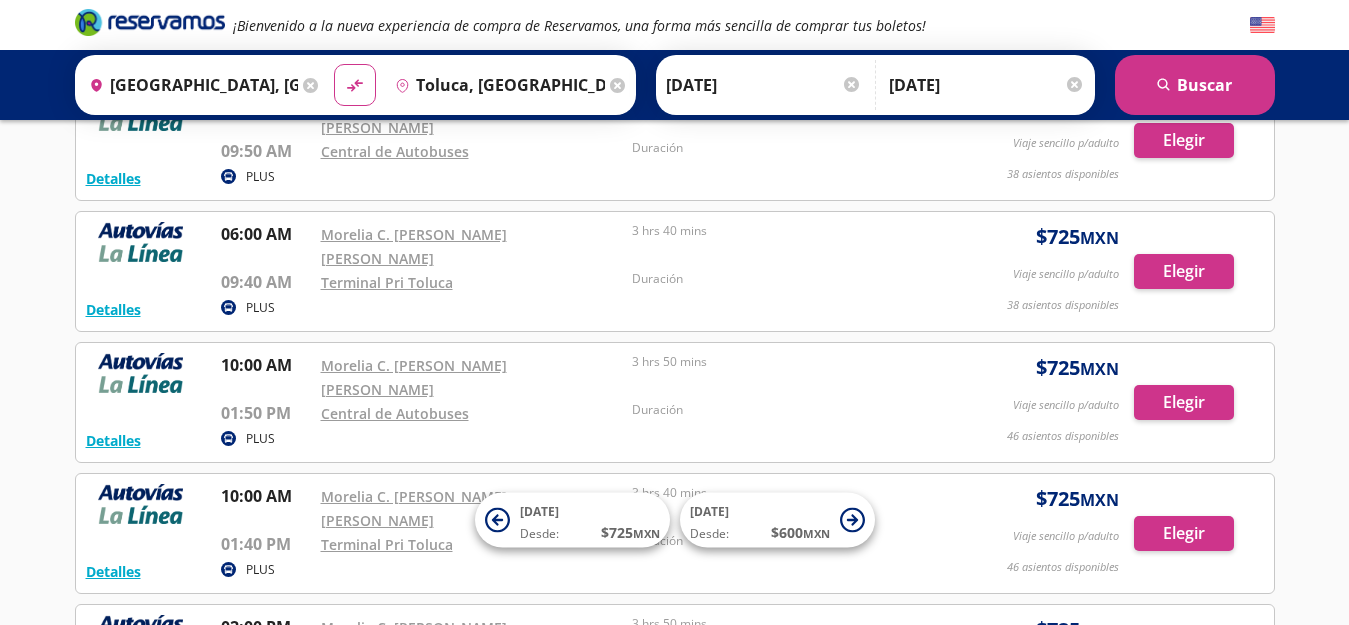 click on "PLUS" at bounding box center [260, 439] 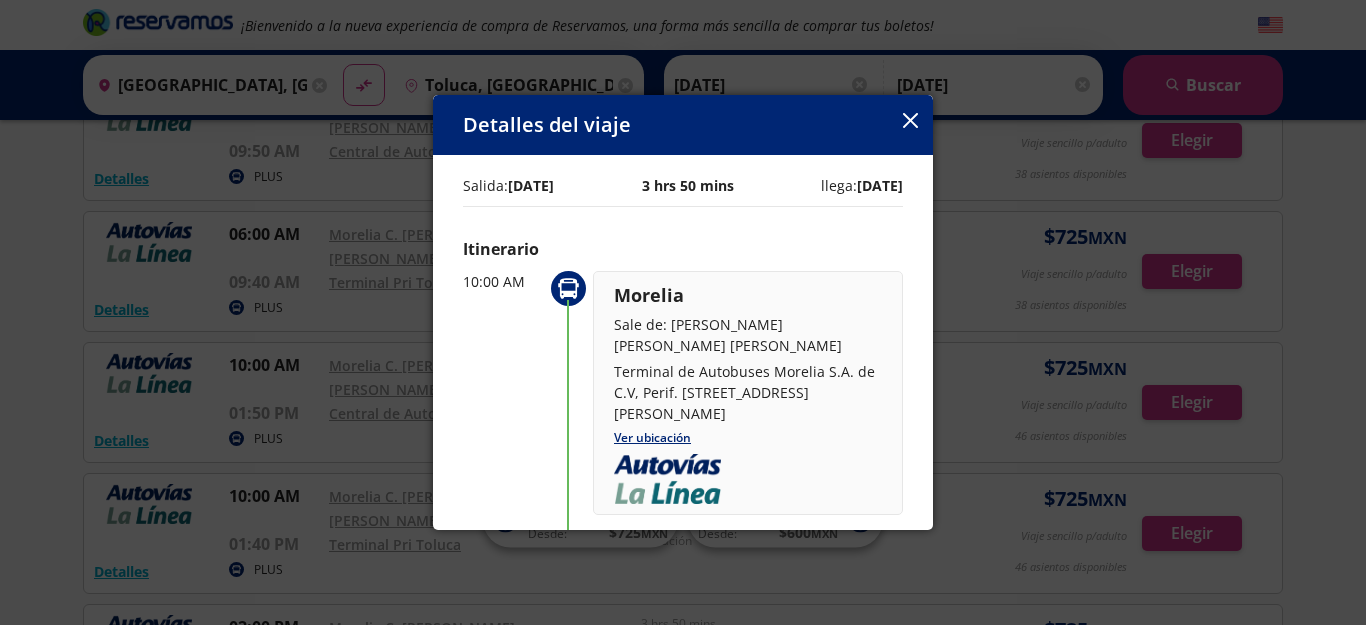 click at bounding box center [910, 122] 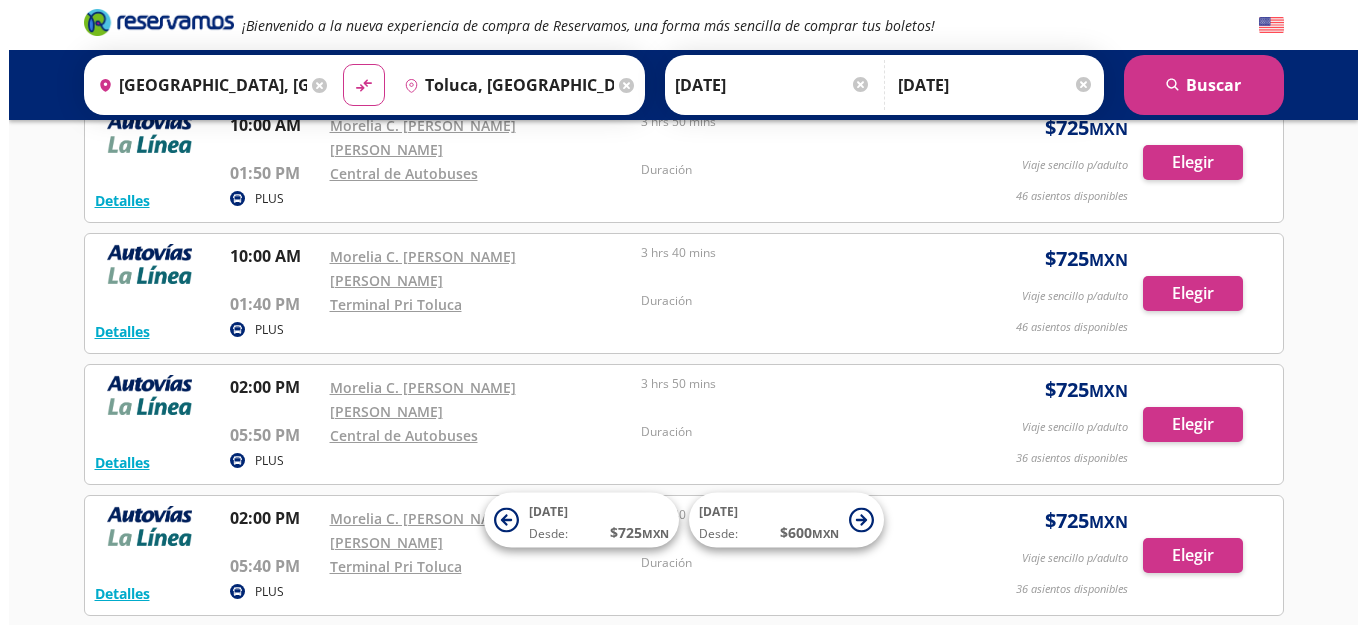 scroll, scrollTop: 560, scrollLeft: 0, axis: vertical 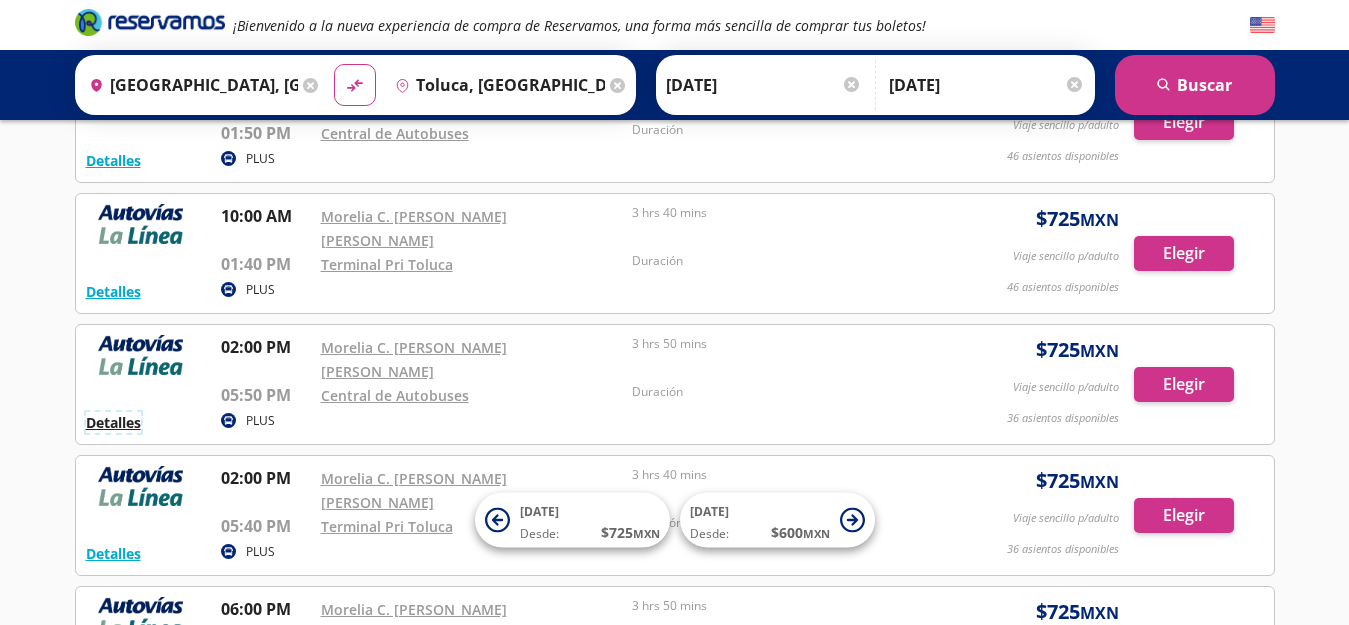 click on "Detalles" at bounding box center [113, 422] 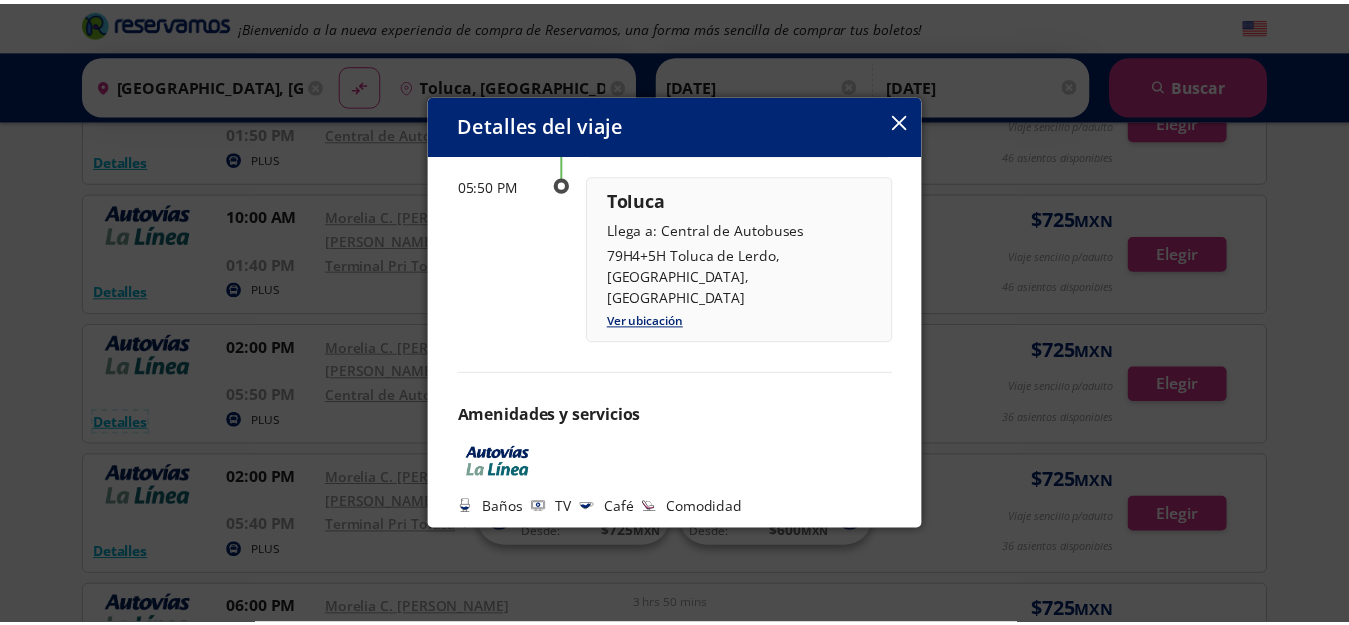 scroll, scrollTop: 407, scrollLeft: 0, axis: vertical 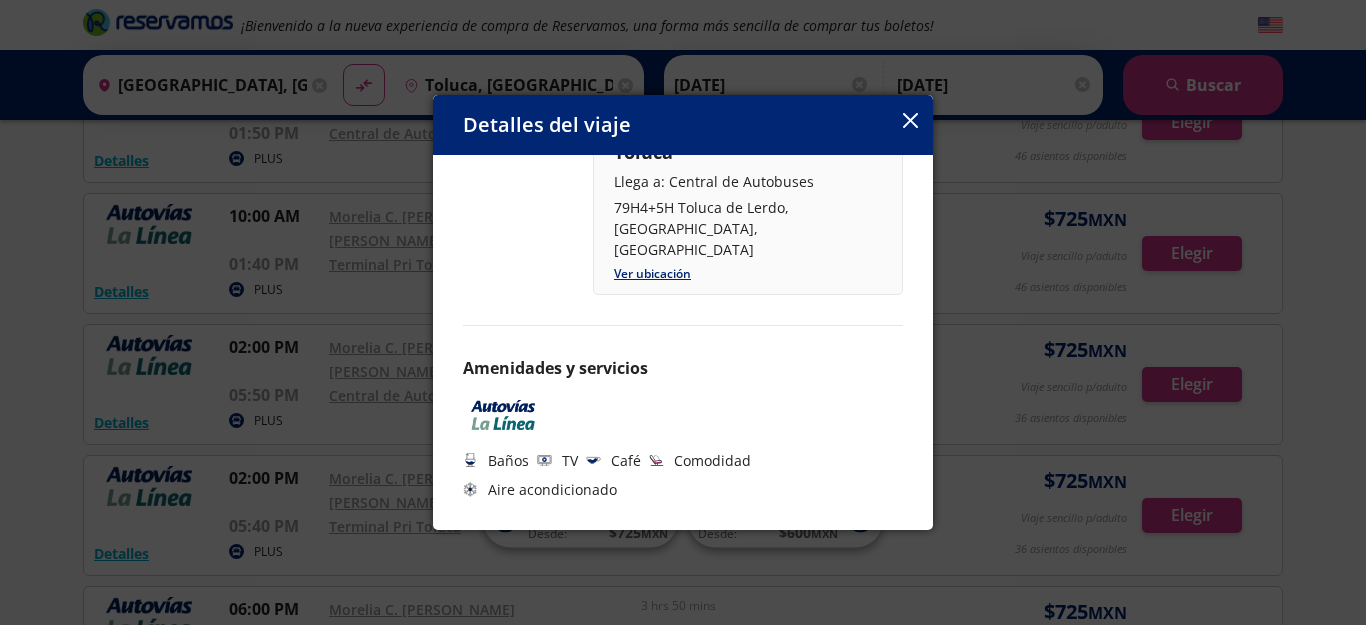 click 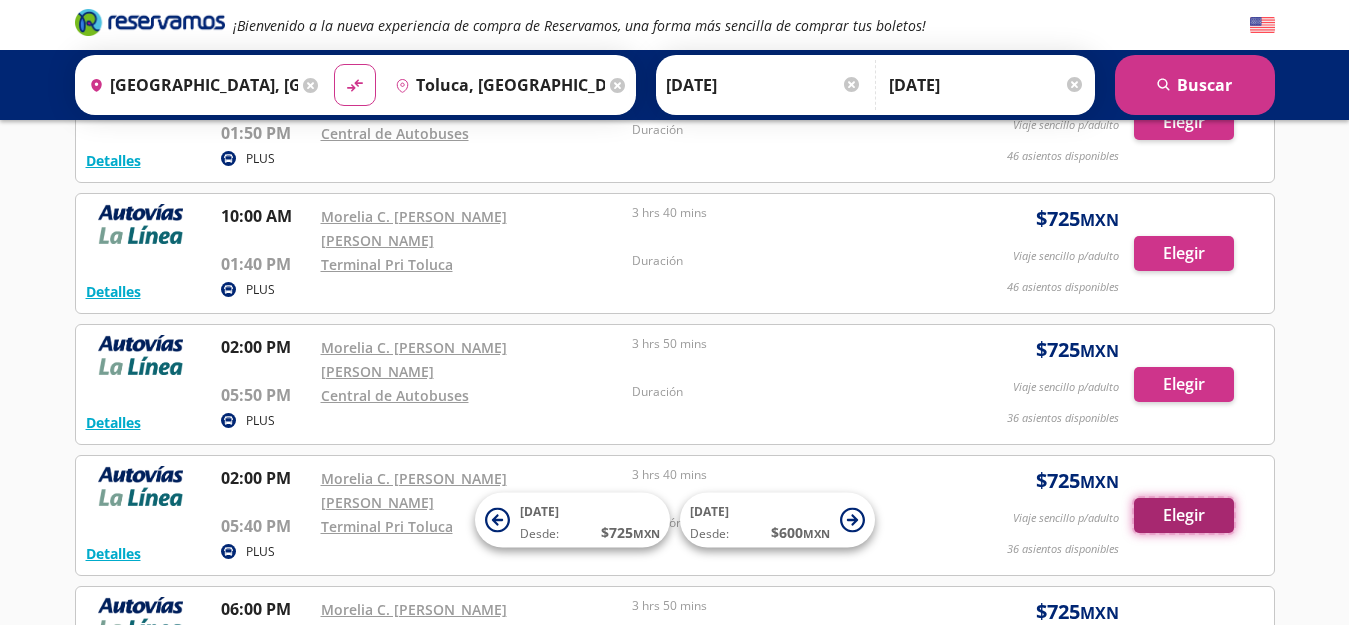 click on "Elegir" at bounding box center (1184, 515) 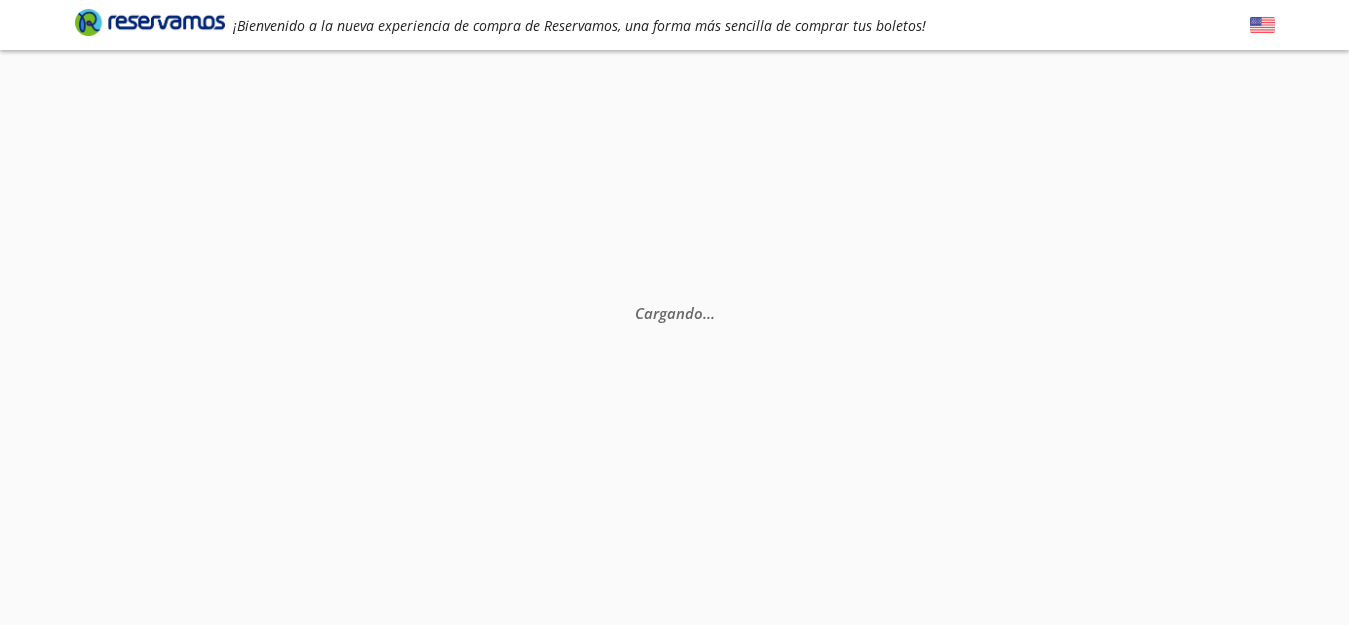 scroll, scrollTop: 0, scrollLeft: 0, axis: both 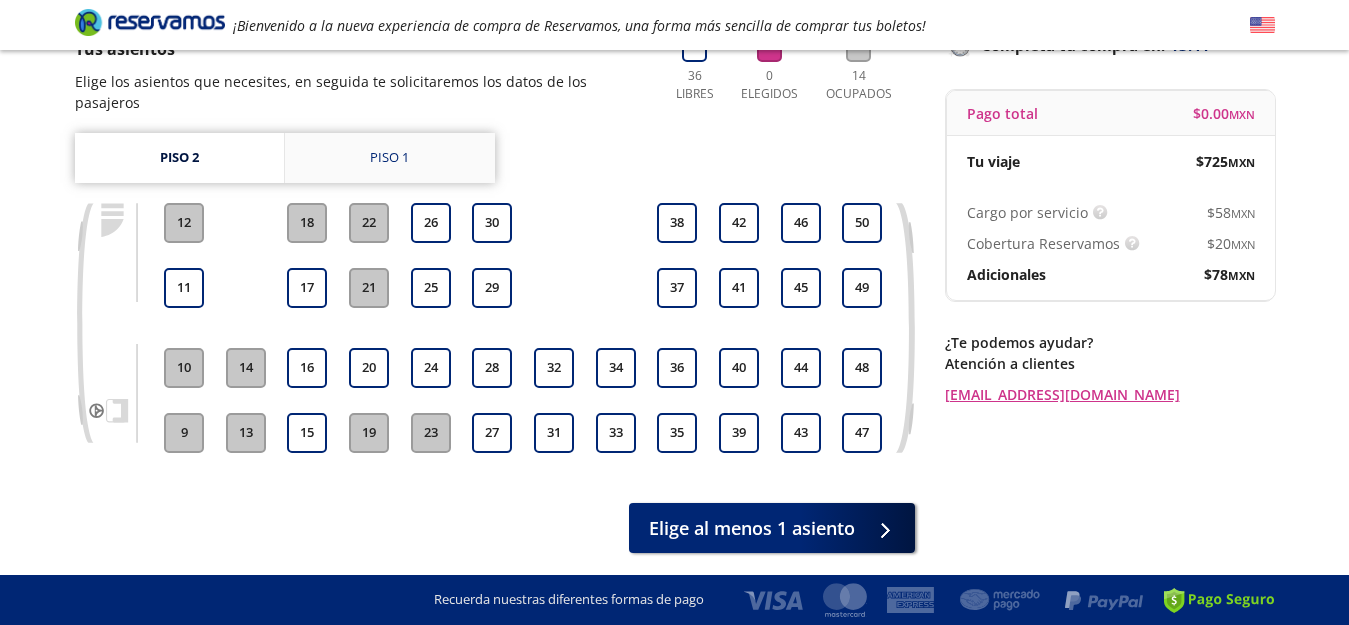 click on "Piso 1" at bounding box center (389, 158) 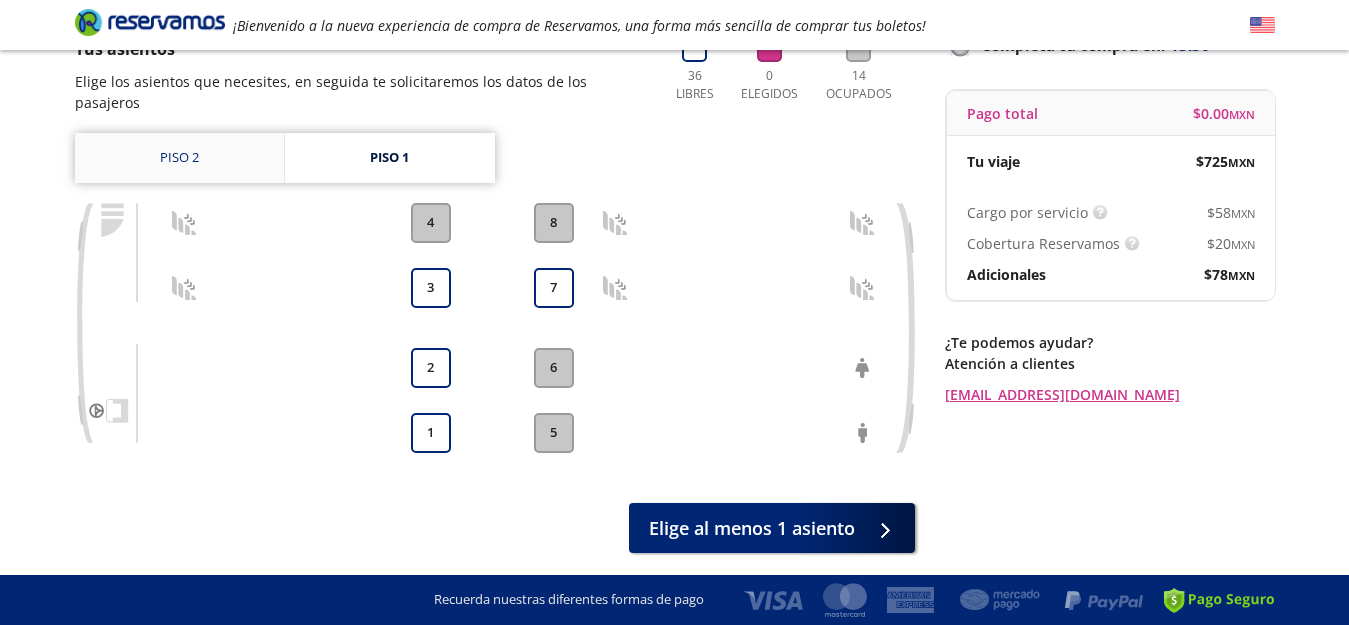 click on "Piso 2" at bounding box center (179, 158) 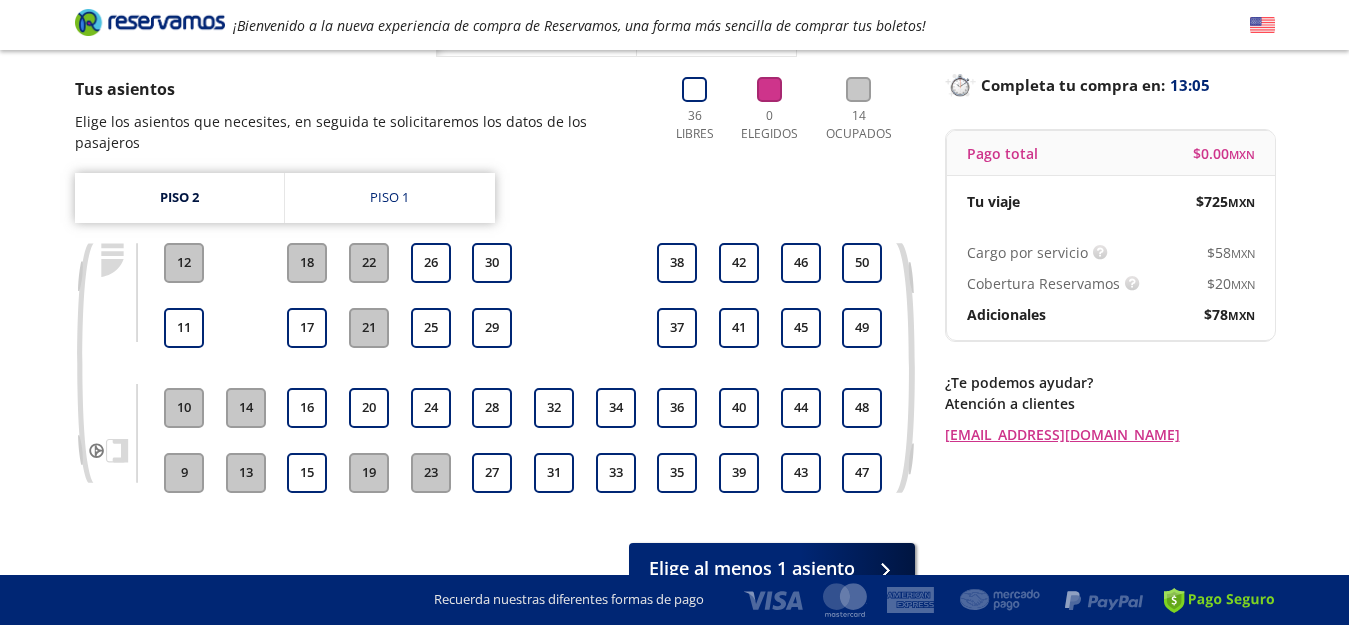 scroll, scrollTop: 80, scrollLeft: 0, axis: vertical 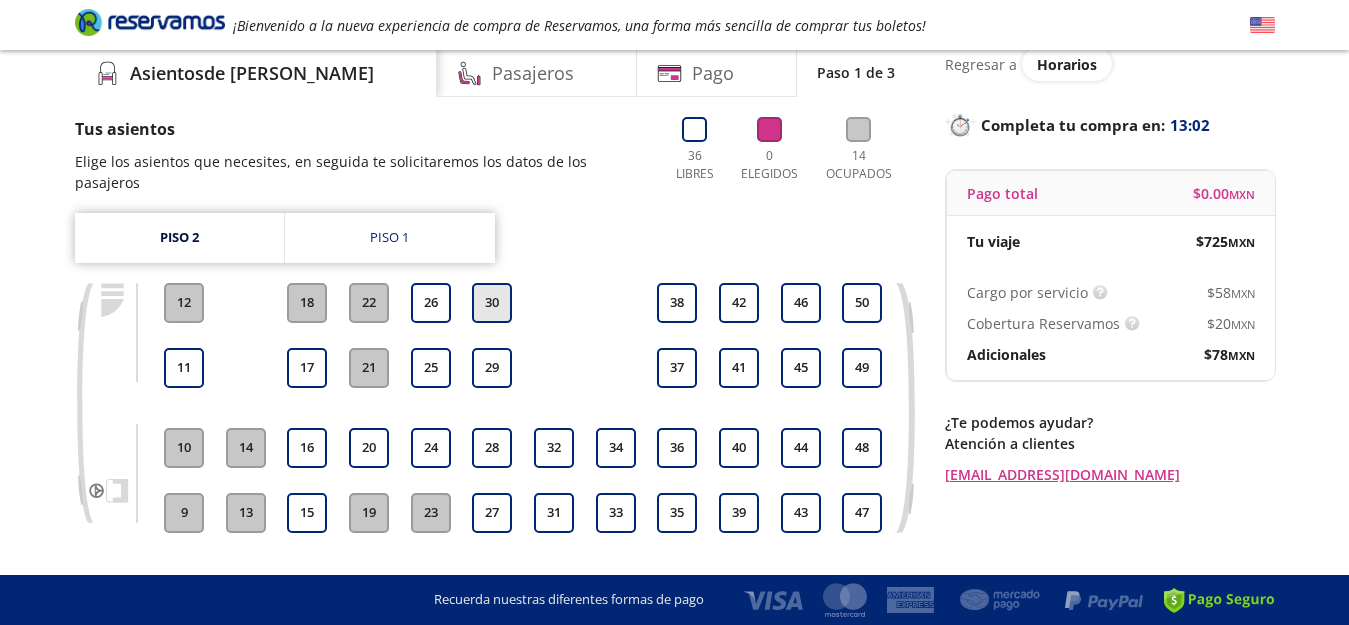 click on "30" at bounding box center (492, 303) 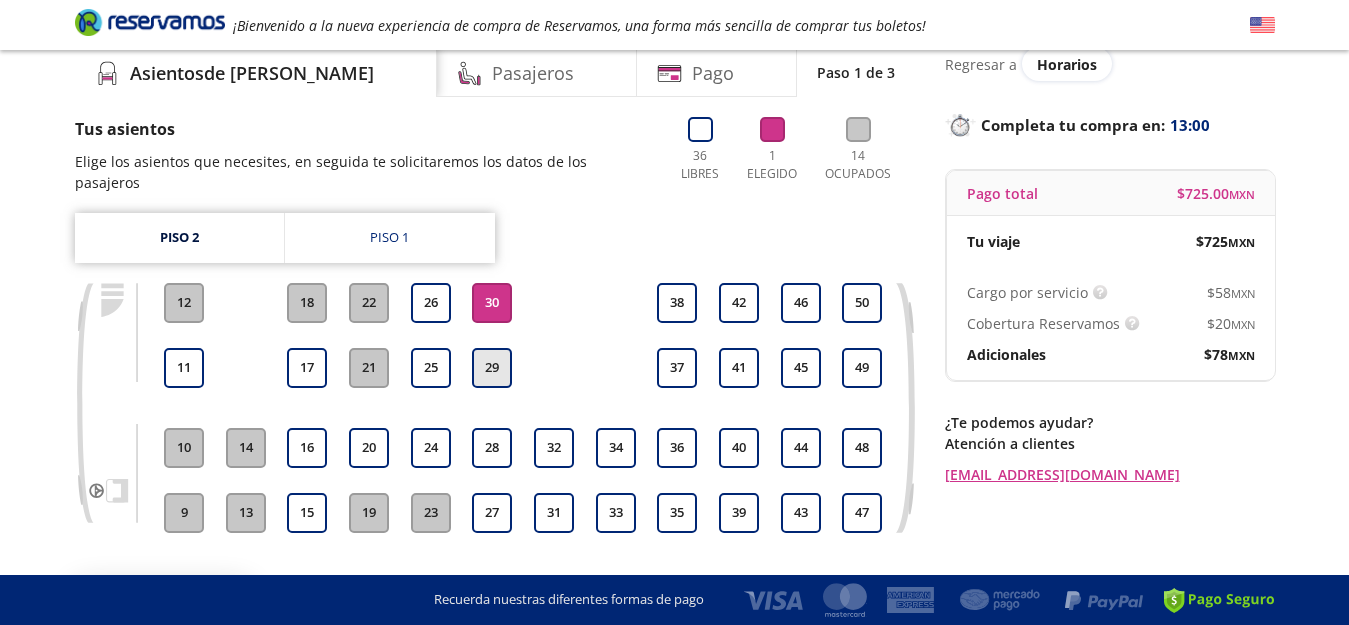 click on "29" at bounding box center (492, 368) 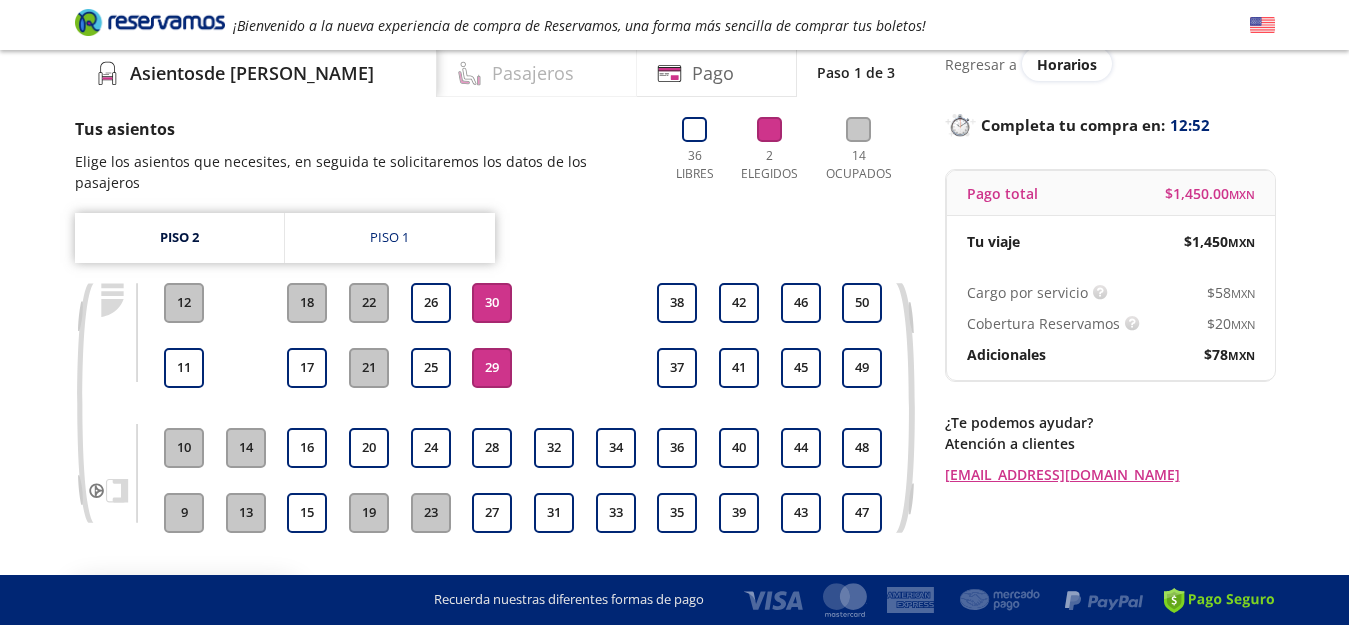 click on "Pasajeros" at bounding box center (533, 73) 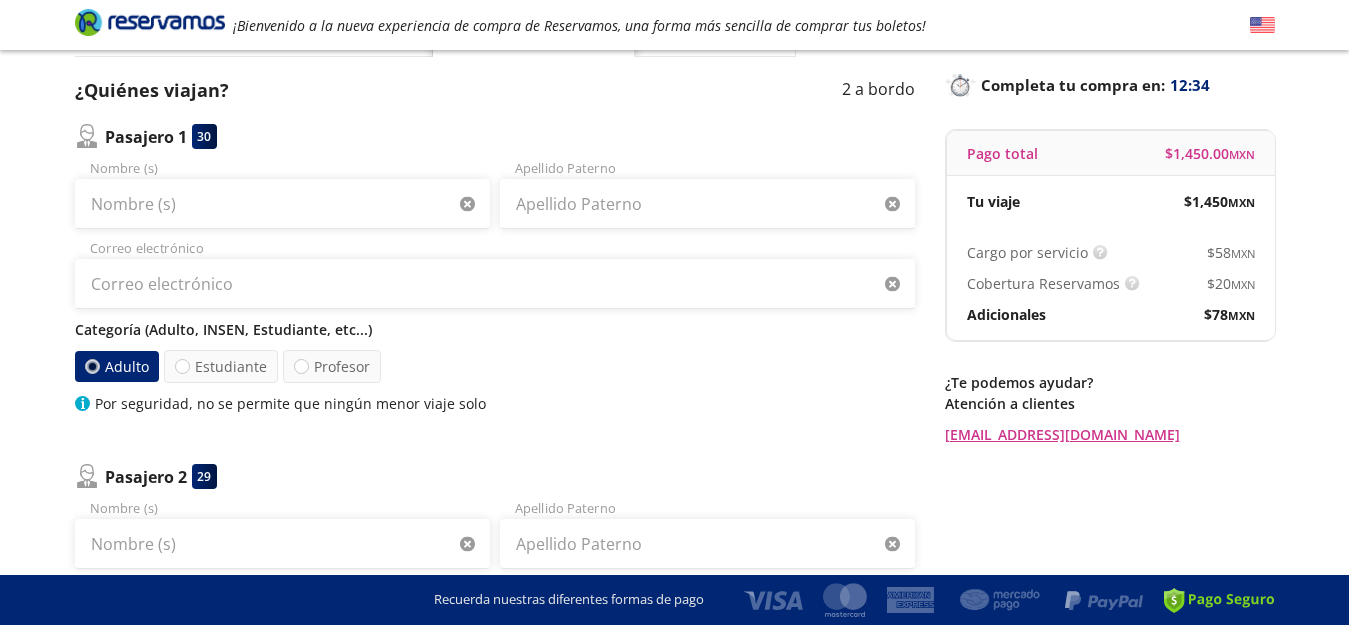 scroll, scrollTop: 200, scrollLeft: 0, axis: vertical 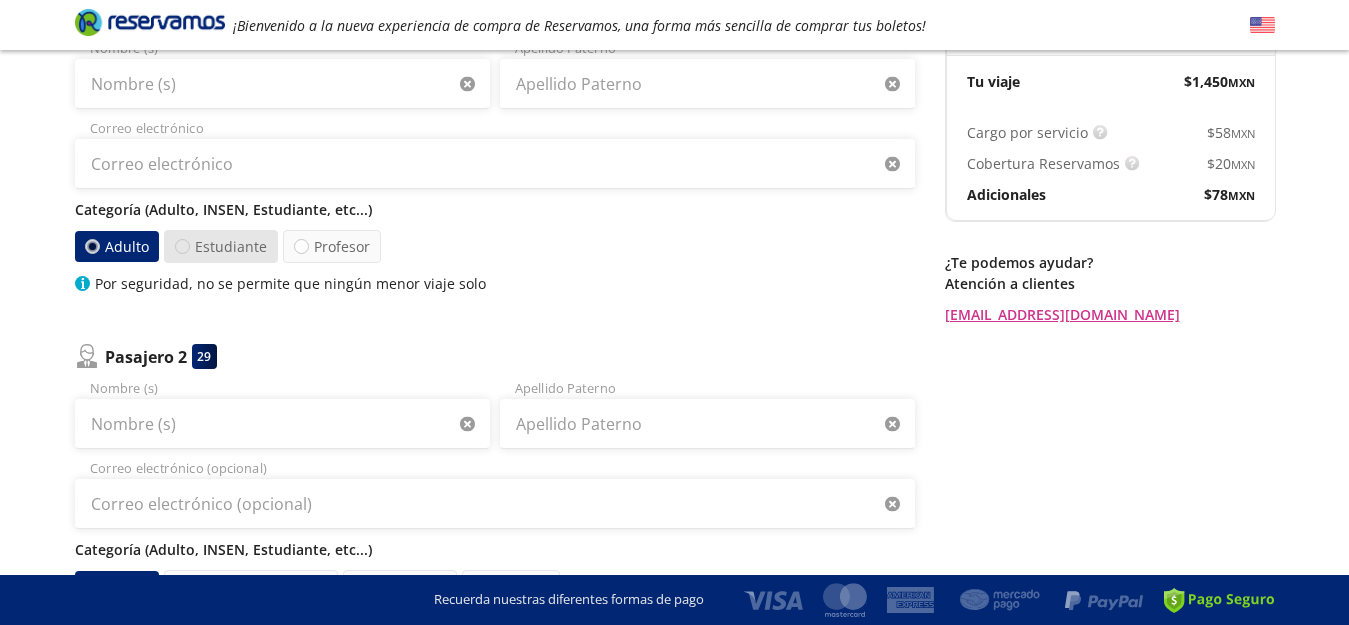 click at bounding box center (182, 246) 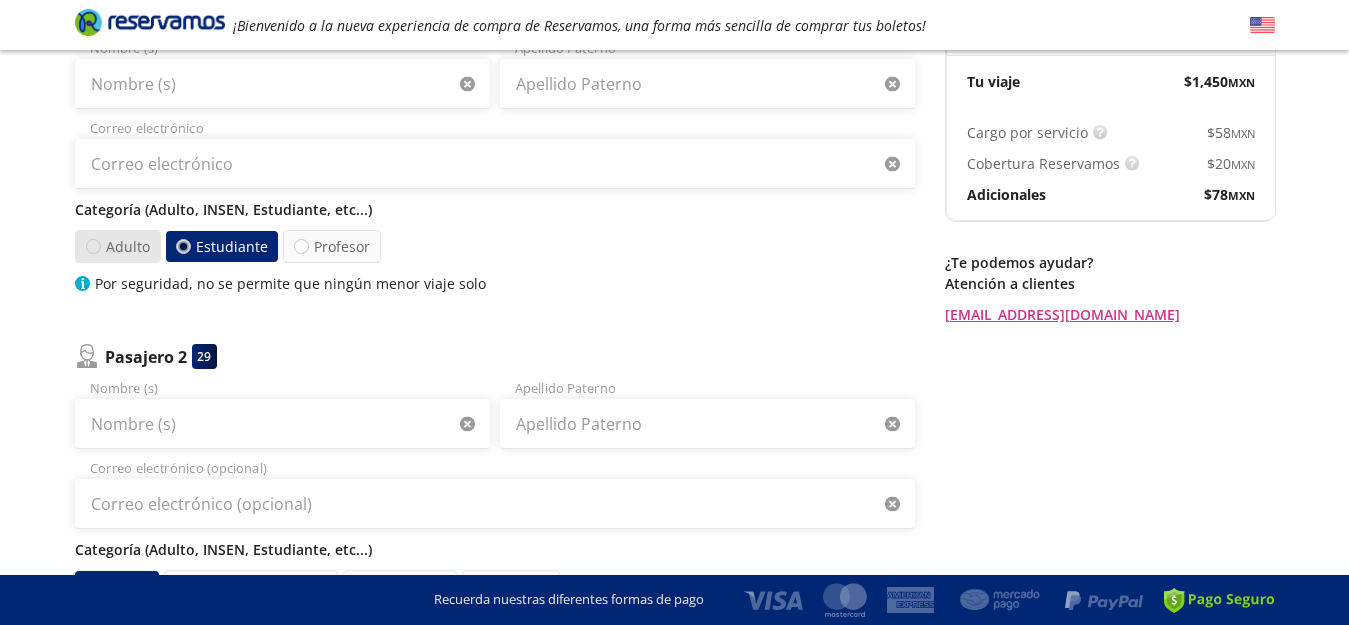 click at bounding box center (92, 246) 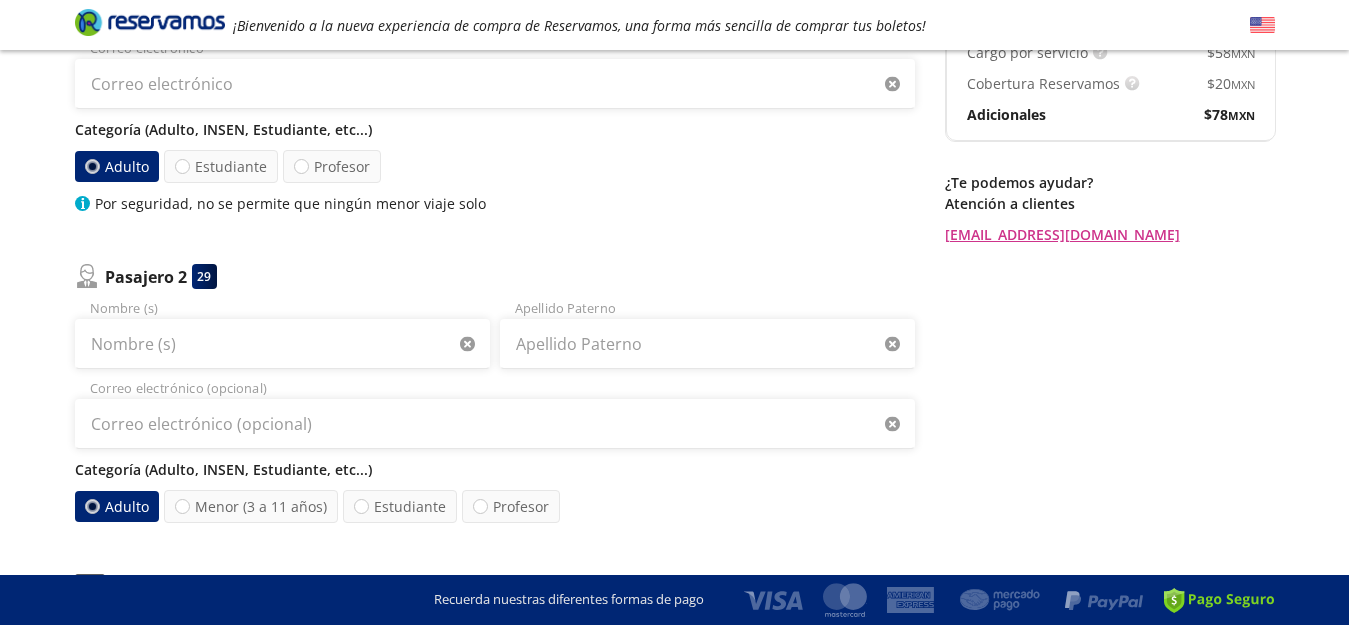 scroll, scrollTop: 360, scrollLeft: 0, axis: vertical 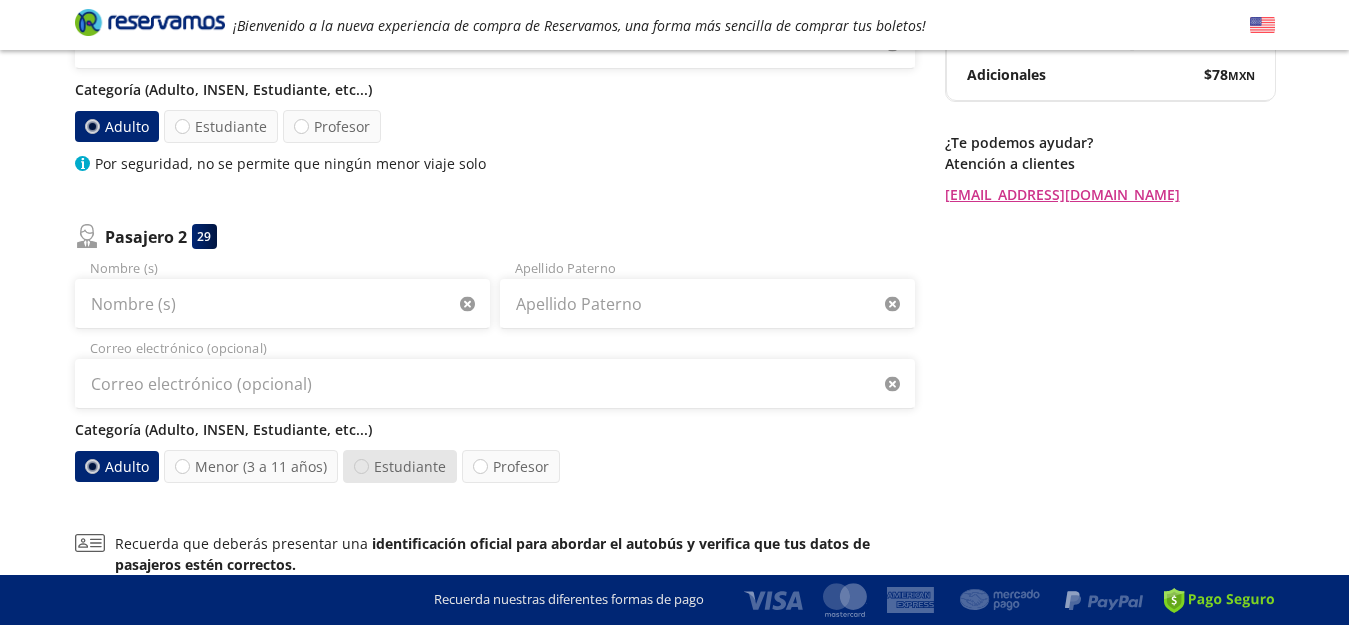 click at bounding box center (361, 466) 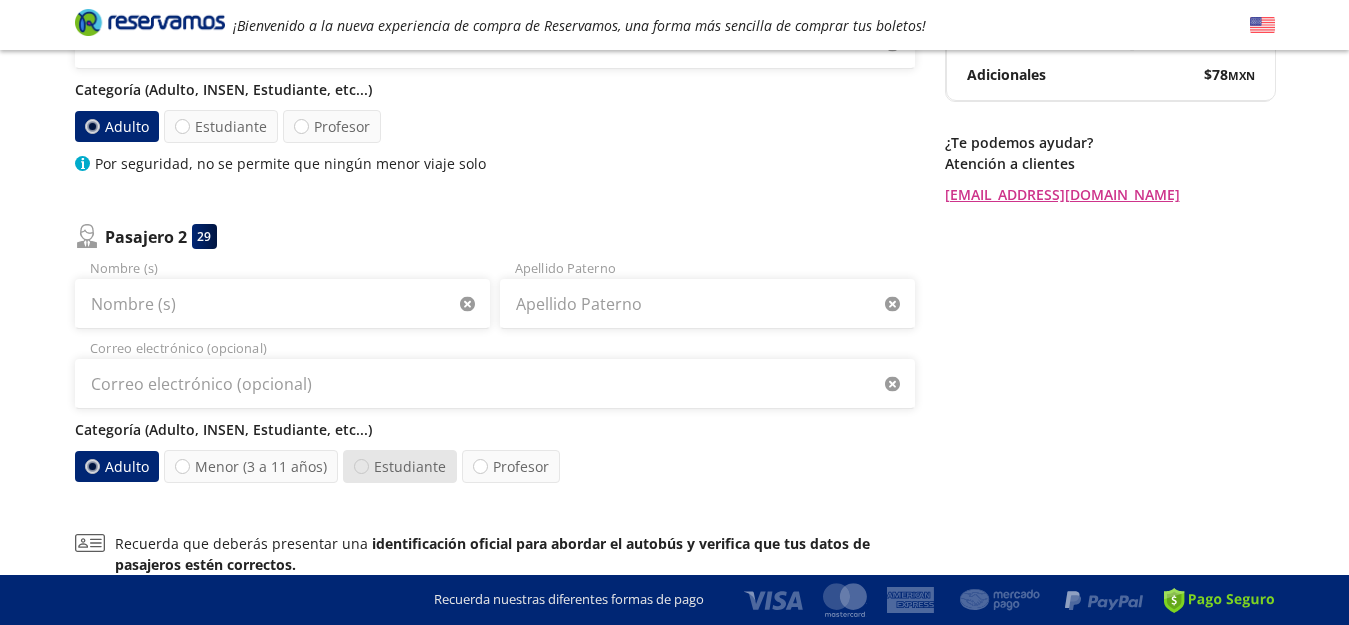 click on "Estudiante" at bounding box center [361, 466] 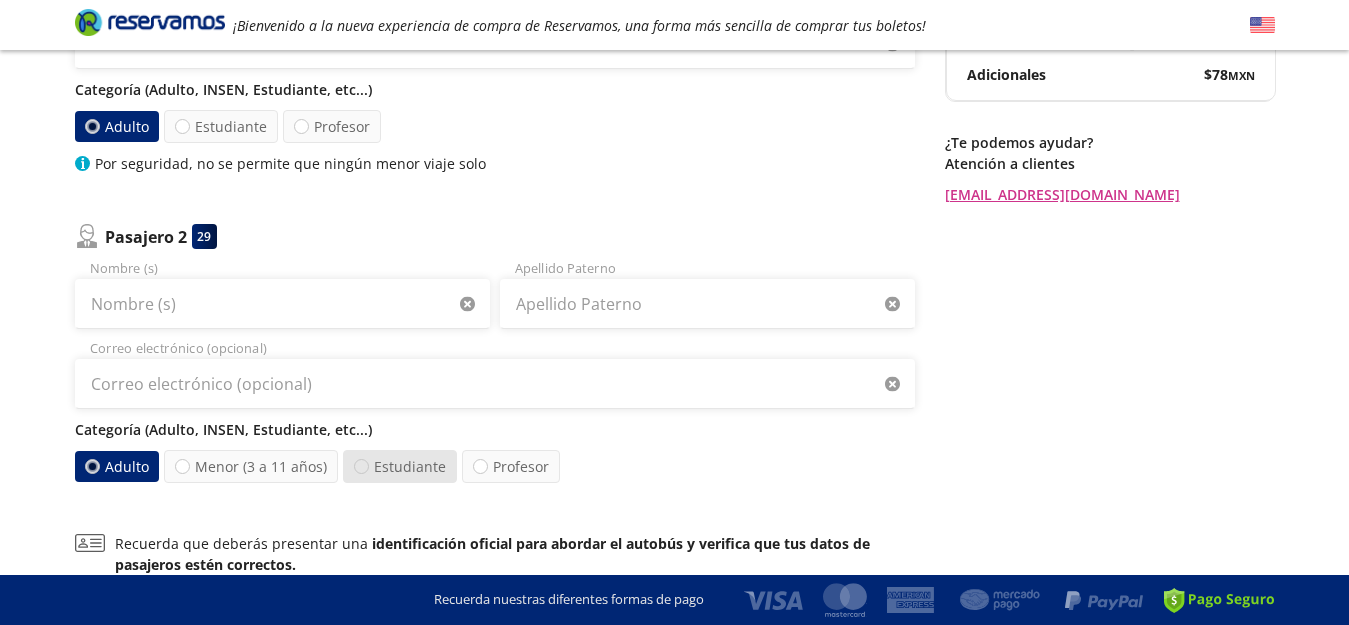 radio on "true" 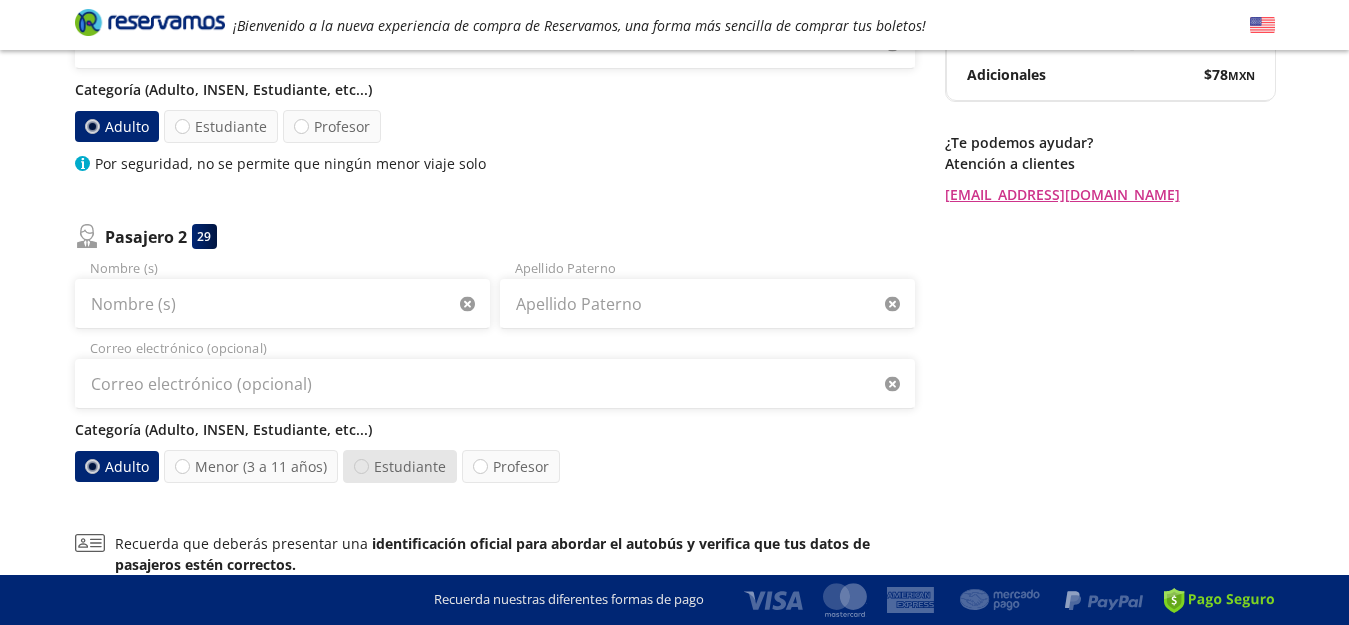 radio on "false" 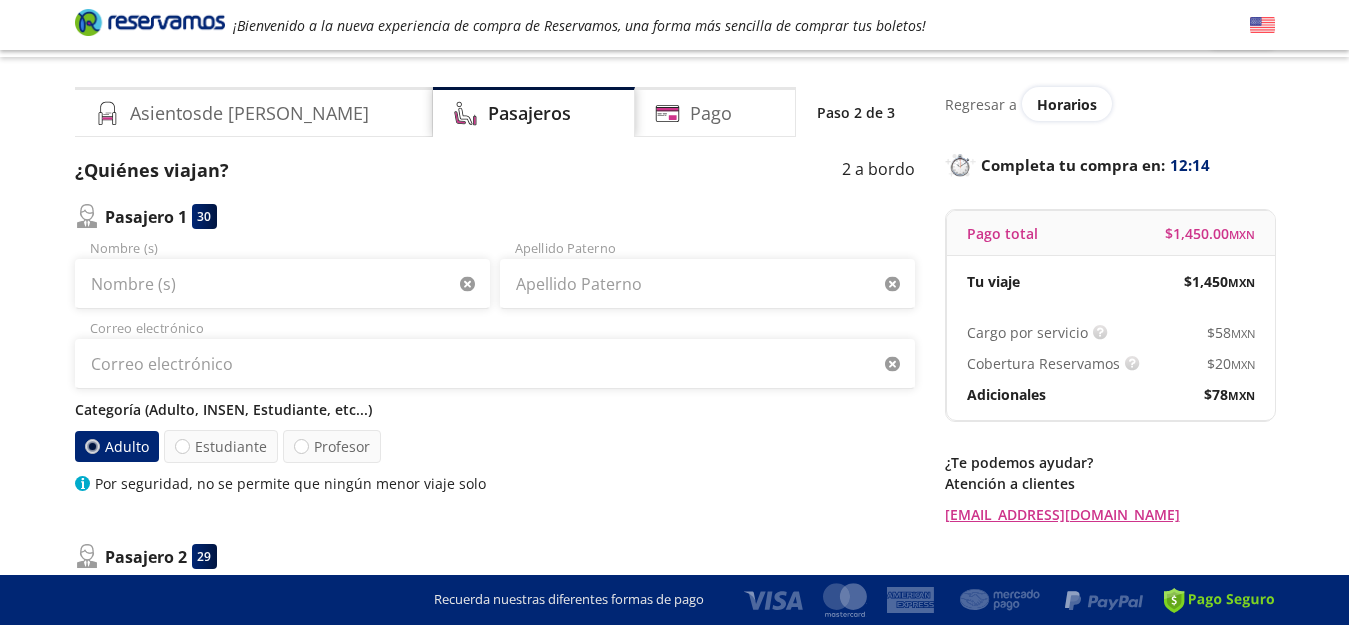 scroll, scrollTop: 0, scrollLeft: 0, axis: both 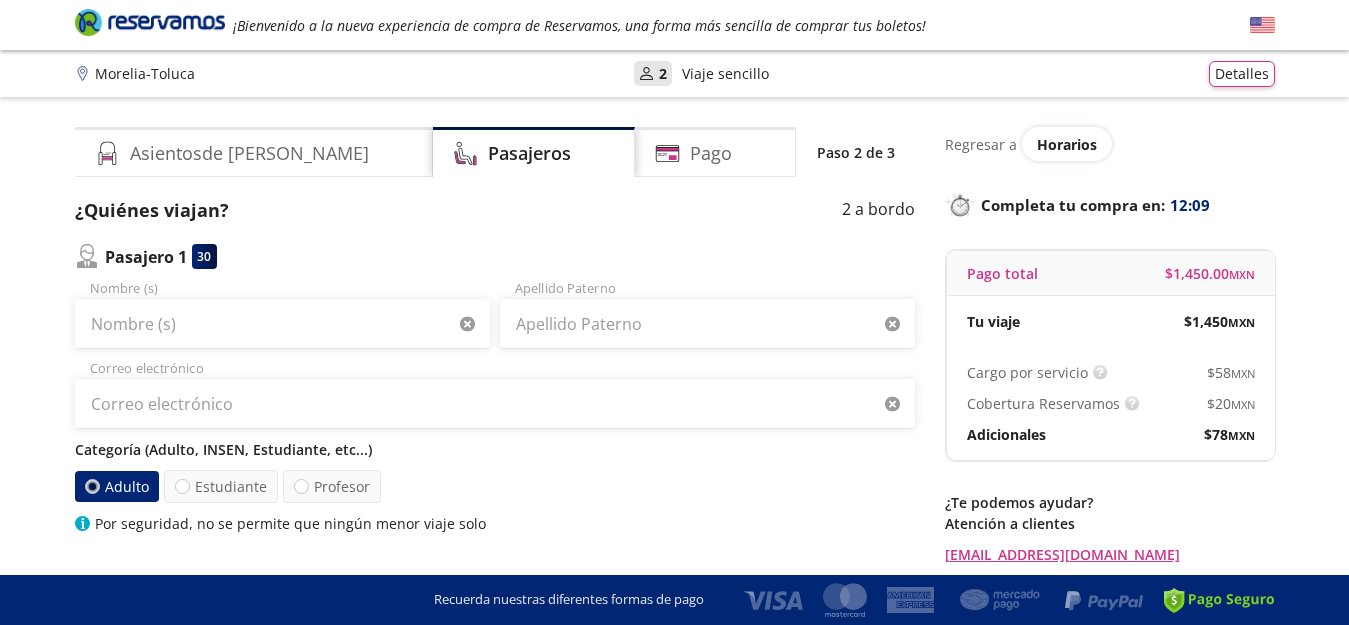 click on "Nombre (s)" at bounding box center (282, 314) 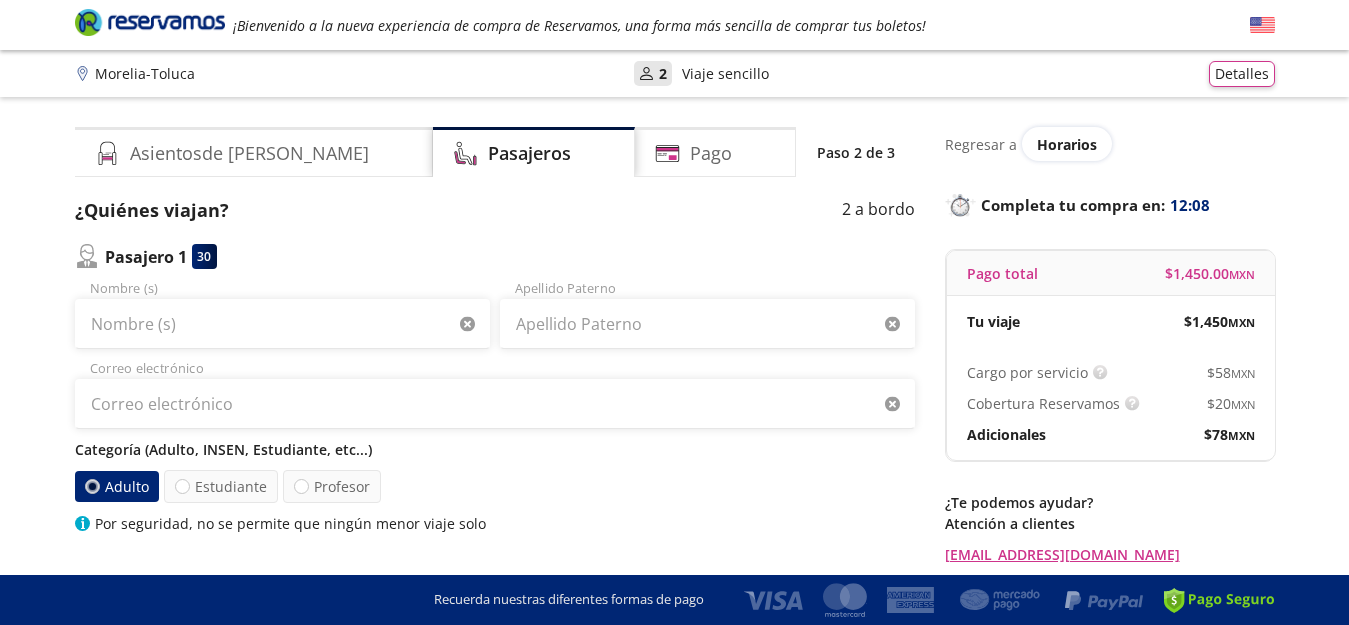 click on "Nombre (s)" at bounding box center (282, 314) 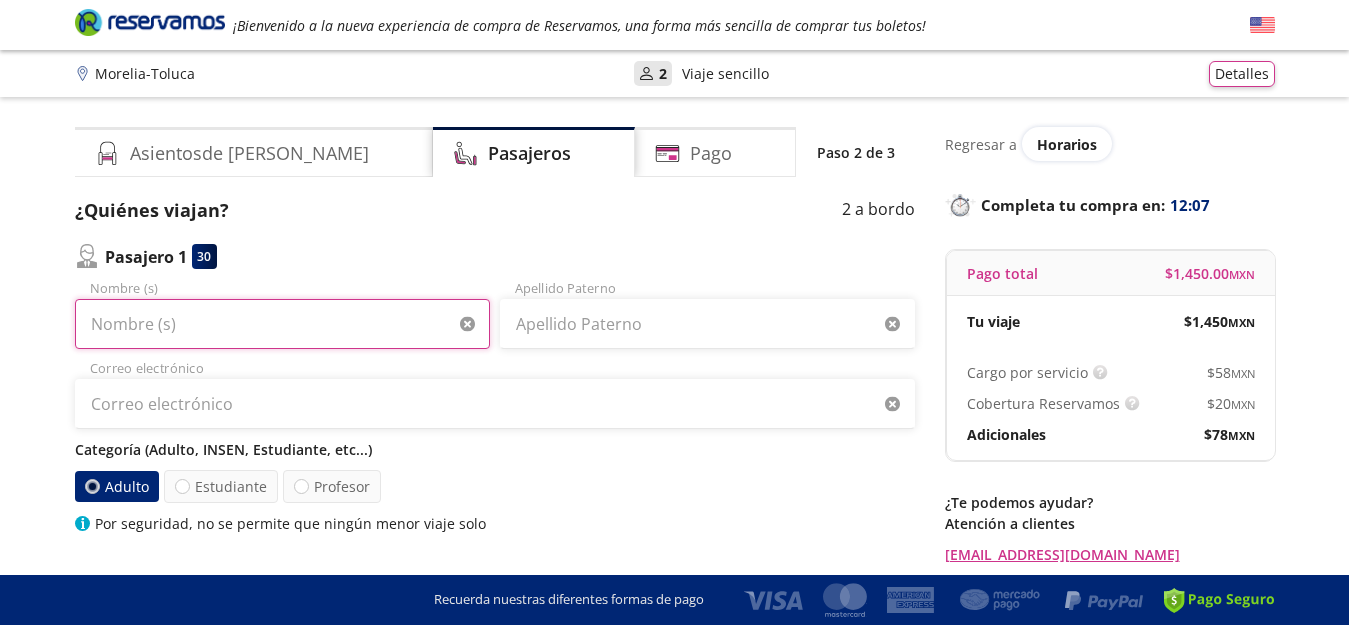 click on "Nombre (s)" at bounding box center (282, 324) 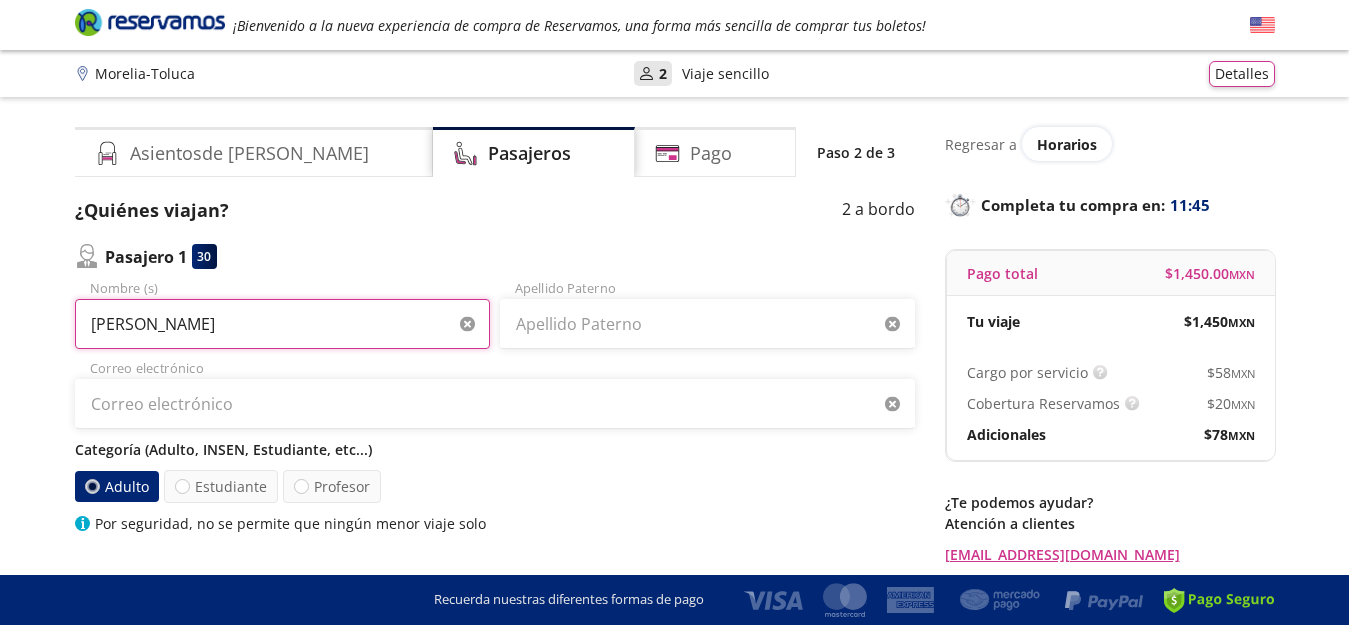 type on "[PERSON_NAME]" 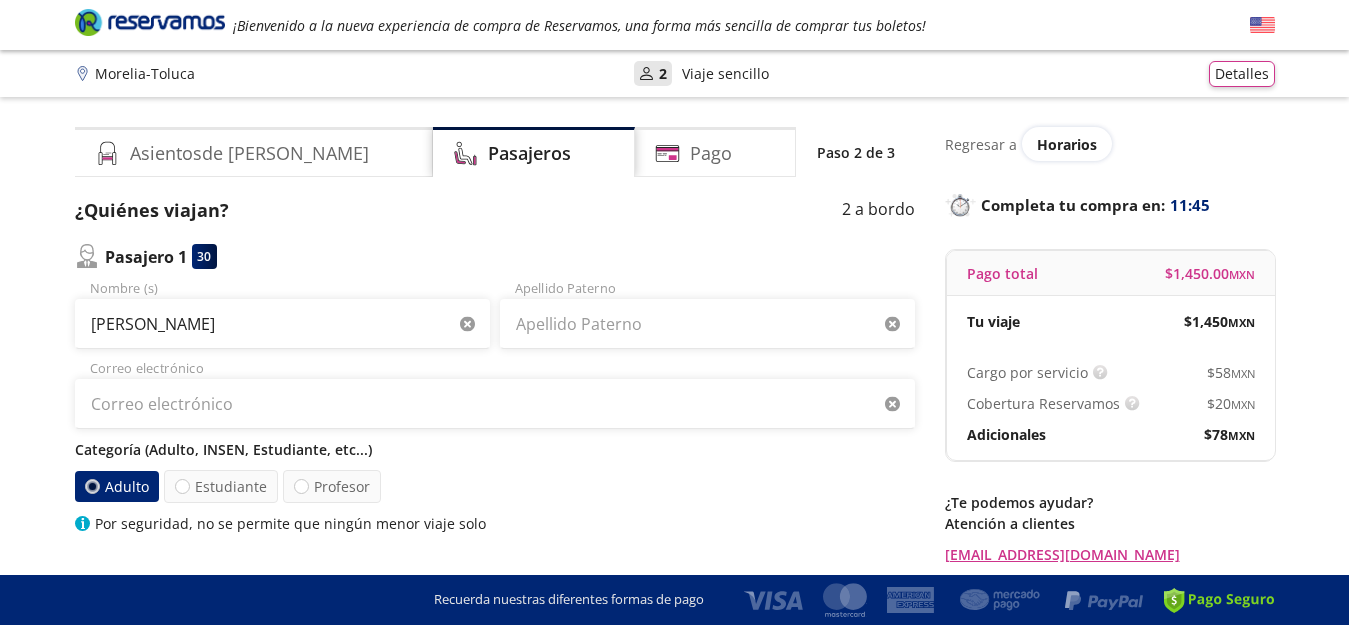 type 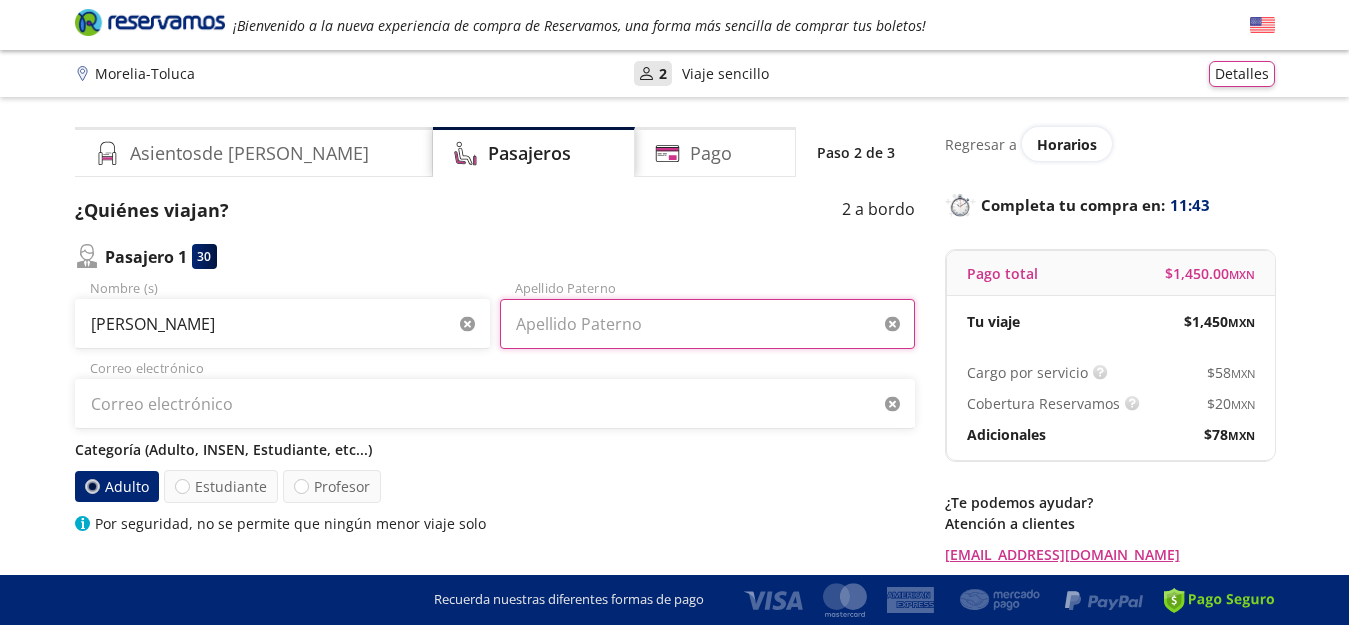 click on "Apellido Paterno" at bounding box center [707, 324] 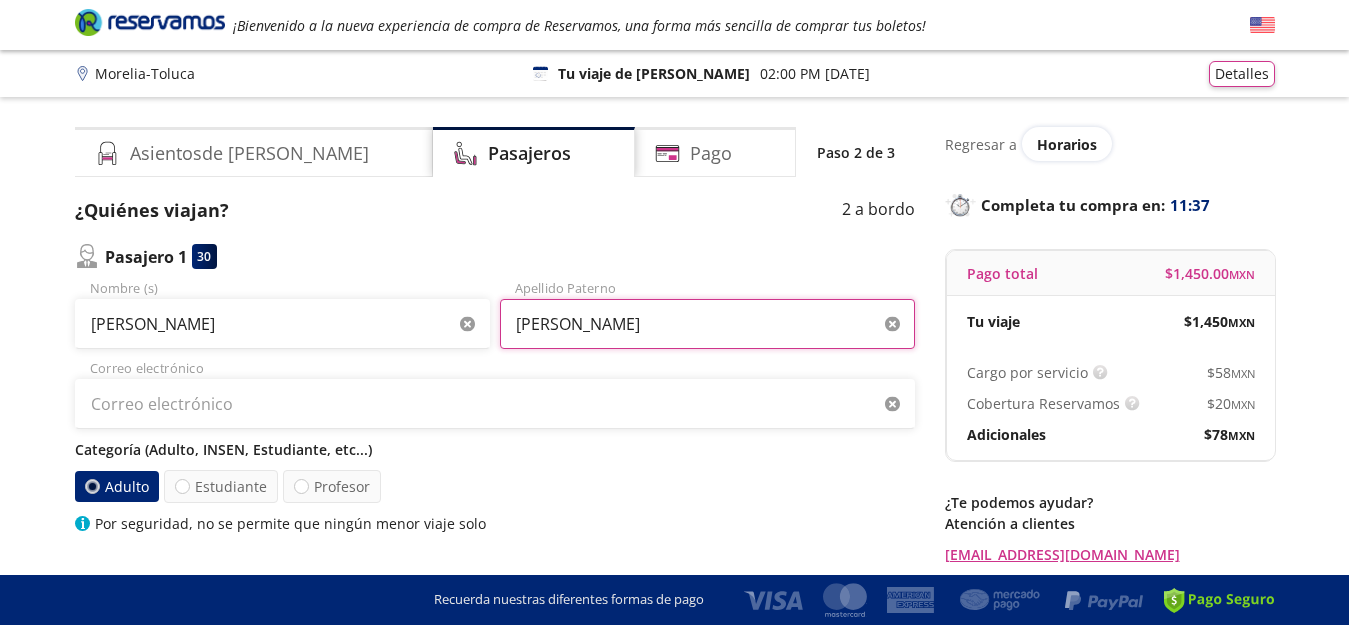 type on "[PERSON_NAME]" 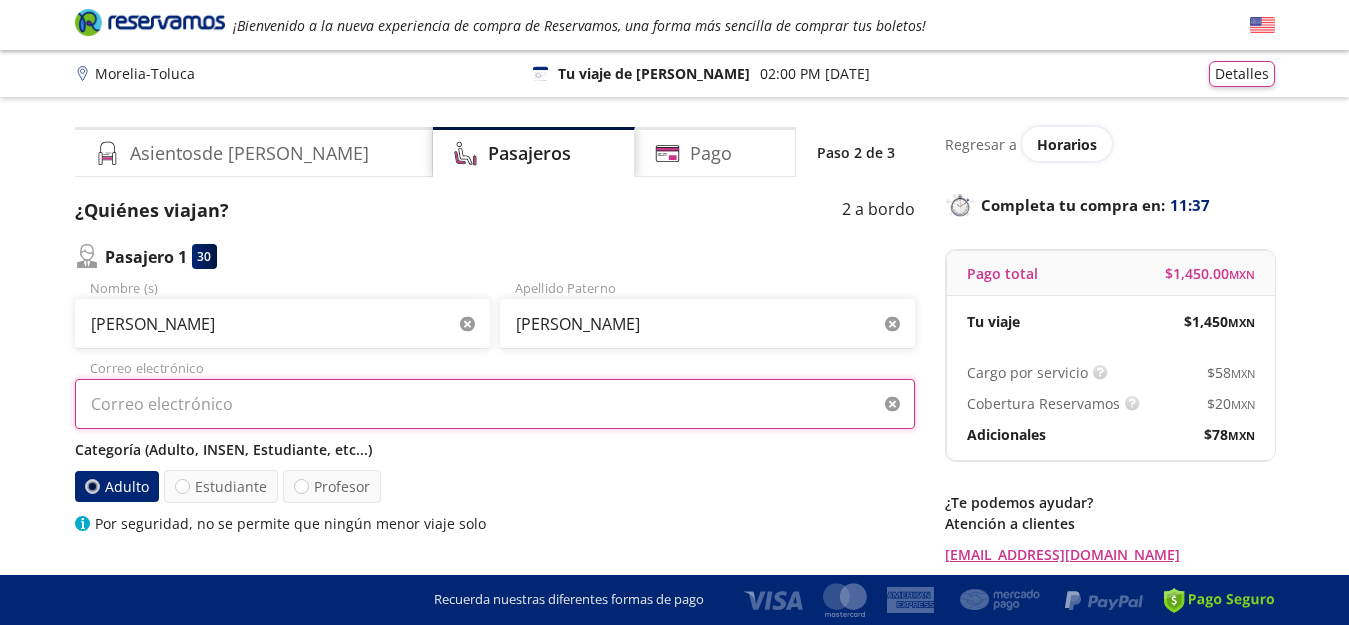 click on "Correo electrónico" at bounding box center [495, 404] 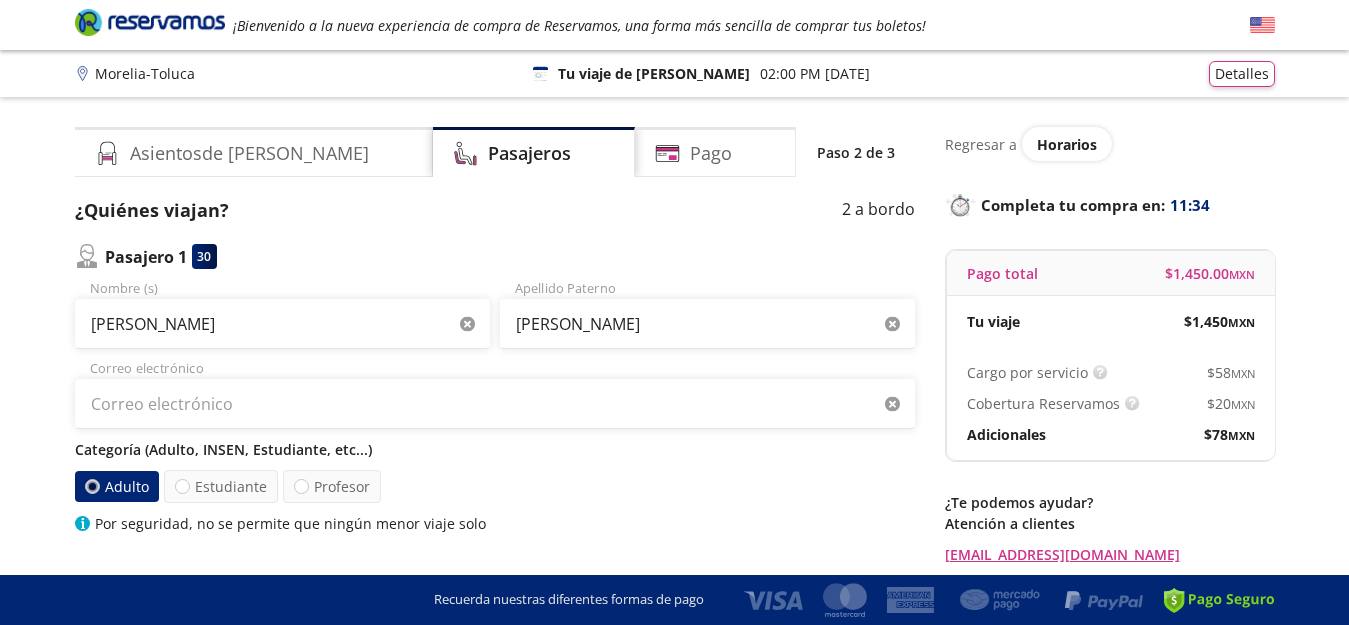 click on "Adulto" at bounding box center (116, 486) 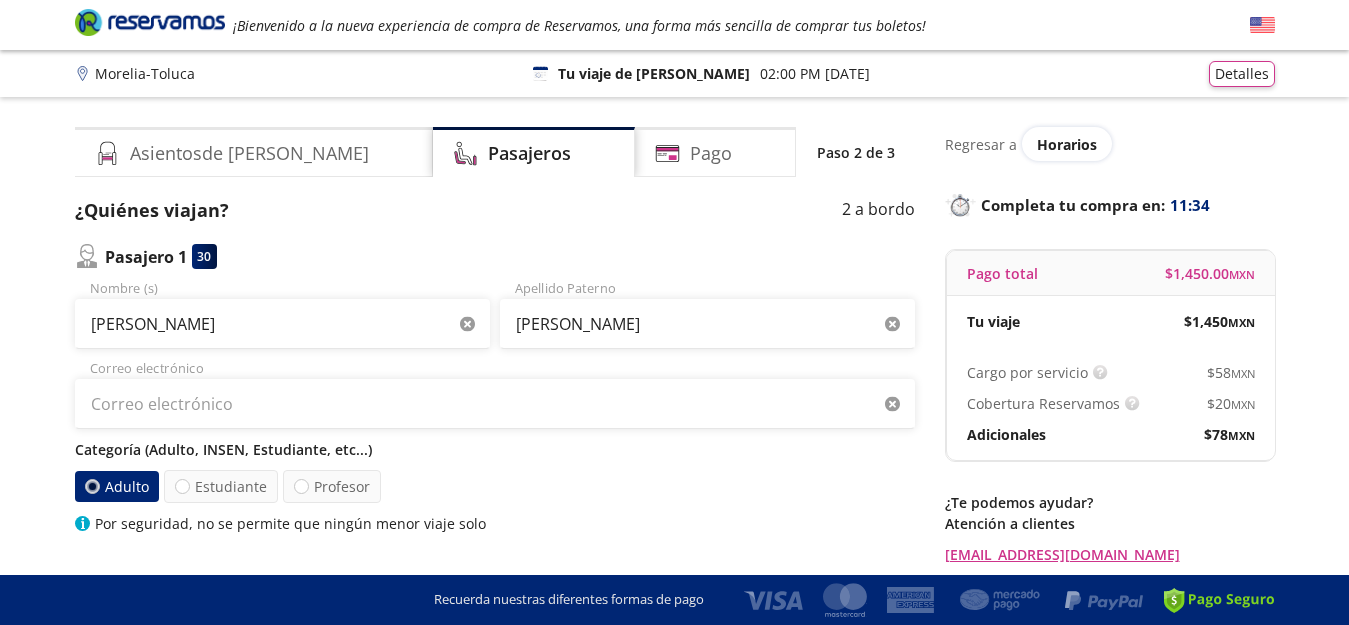click on "Adulto" at bounding box center [91, 486] 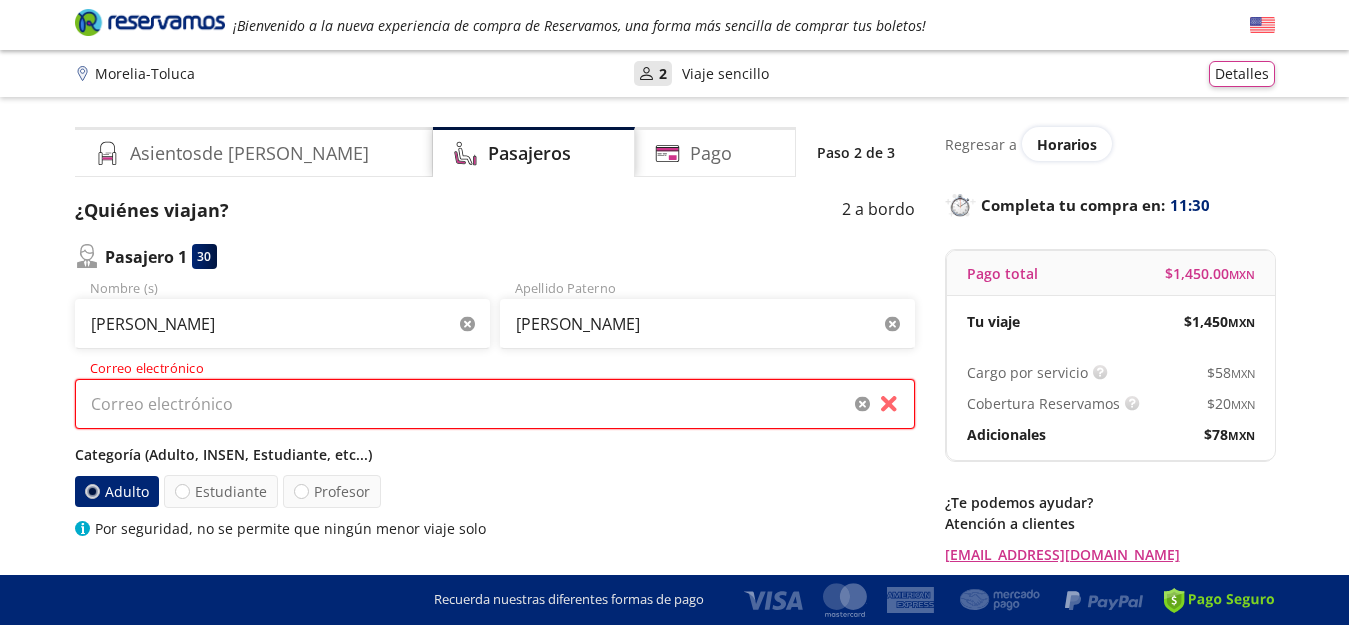 click on "Correo electrónico" at bounding box center [495, 404] 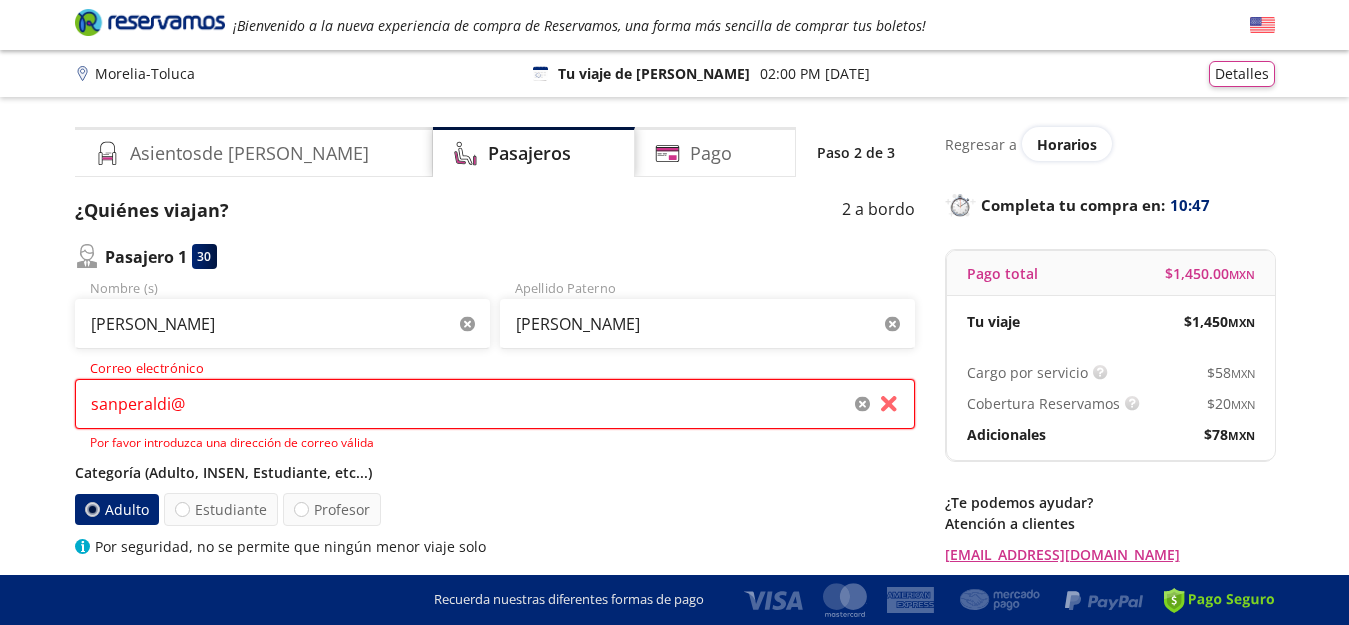 scroll, scrollTop: 80, scrollLeft: 0, axis: vertical 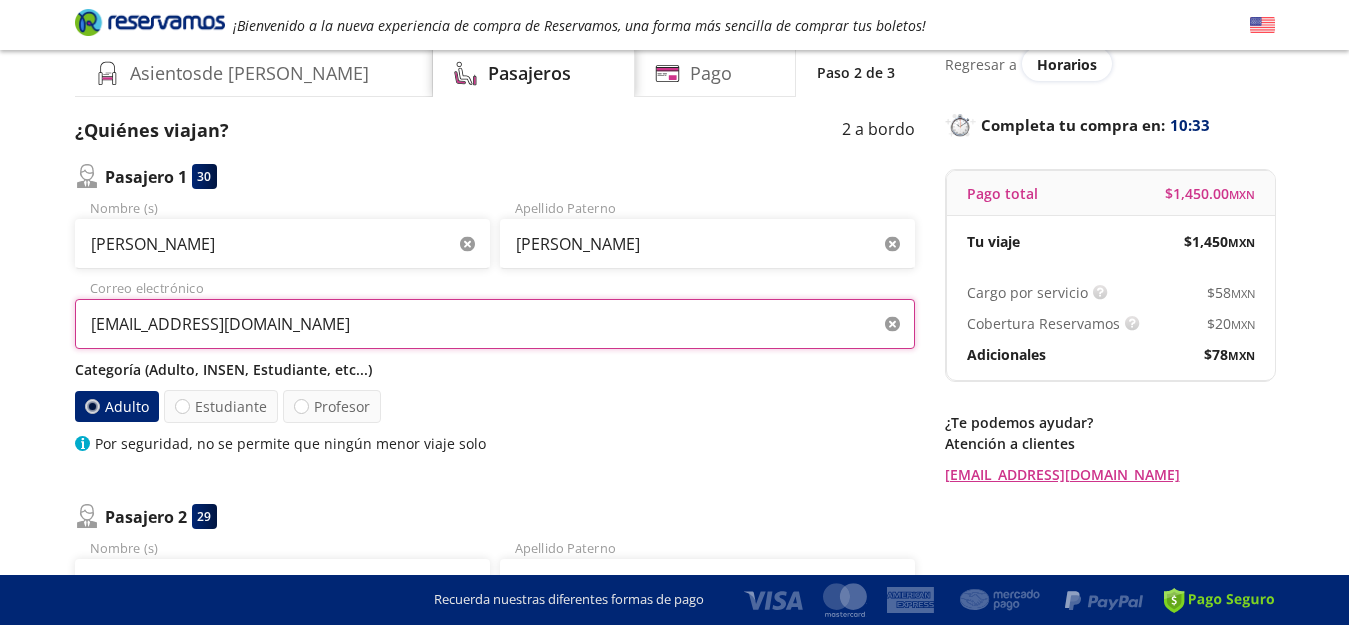 type on "[EMAIL_ADDRESS][DOMAIN_NAME]" 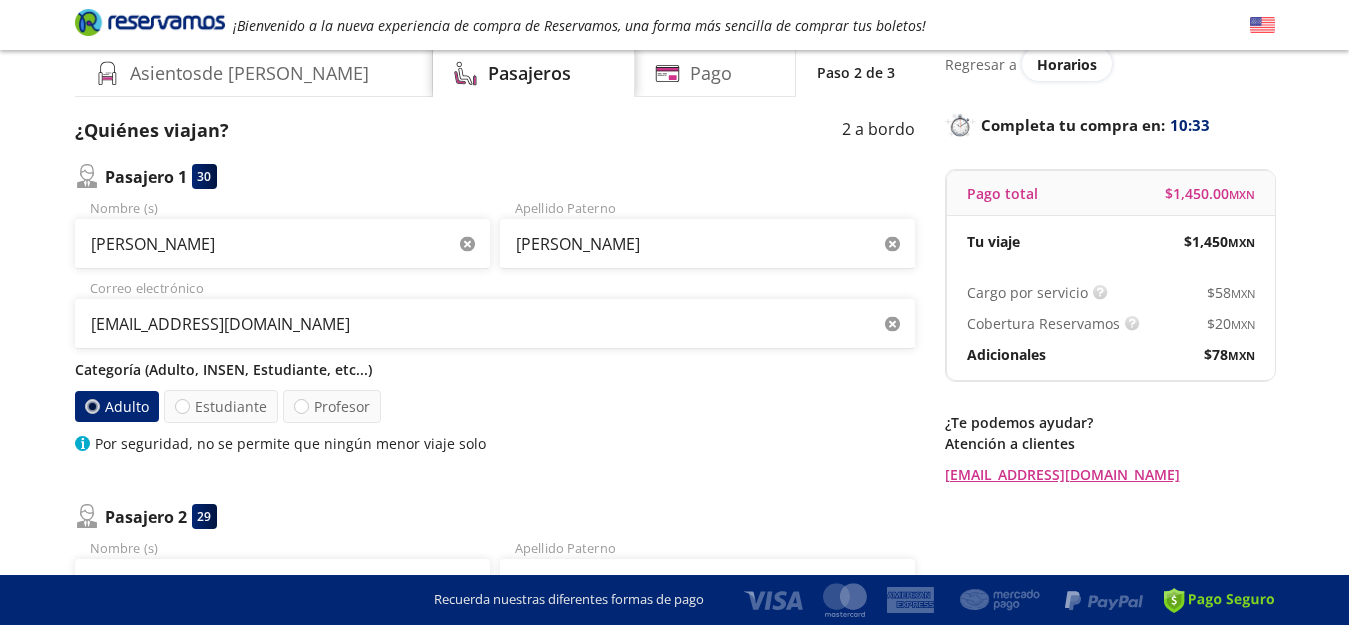 click on "Adulto" at bounding box center (116, 406) 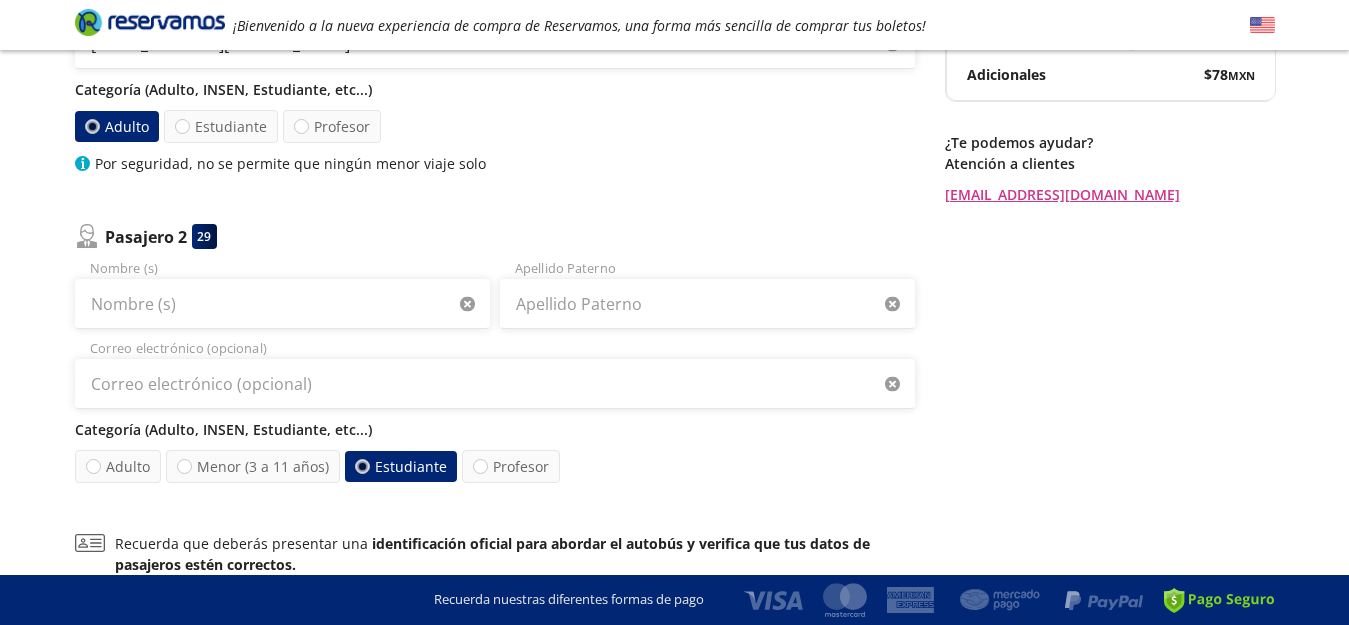 scroll, scrollTop: 400, scrollLeft: 0, axis: vertical 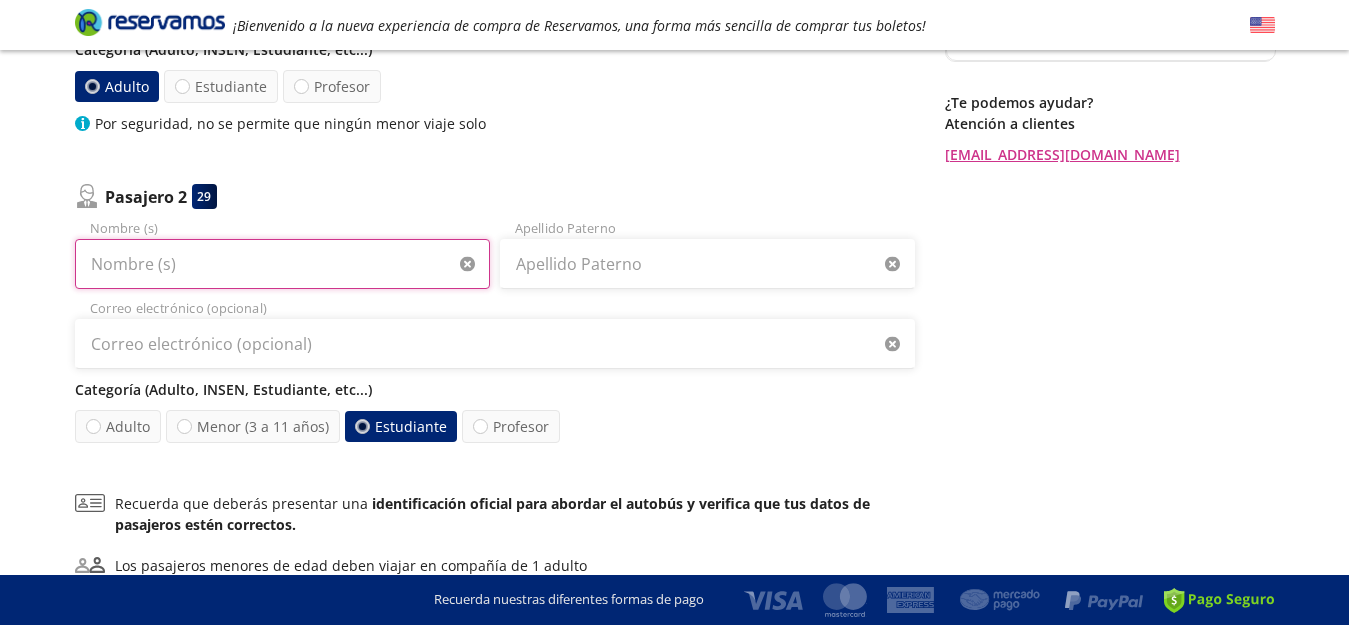 click on "Nombre (s)" at bounding box center (282, 264) 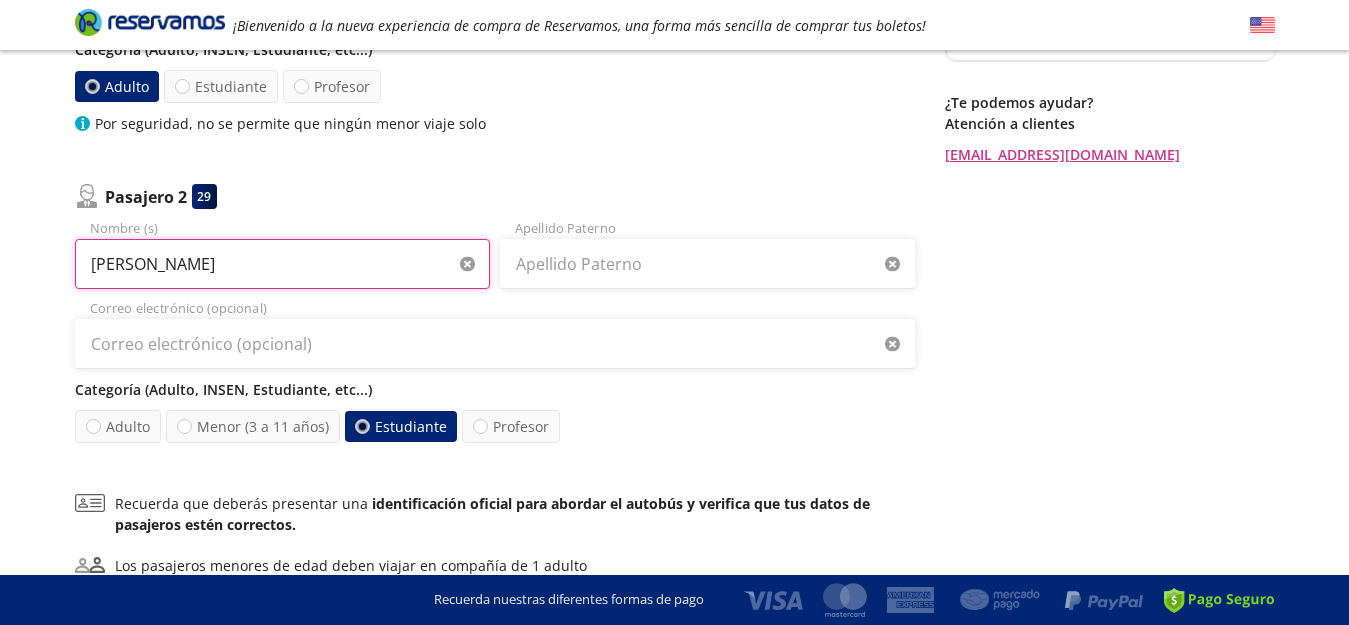 type on "[PERSON_NAME]" 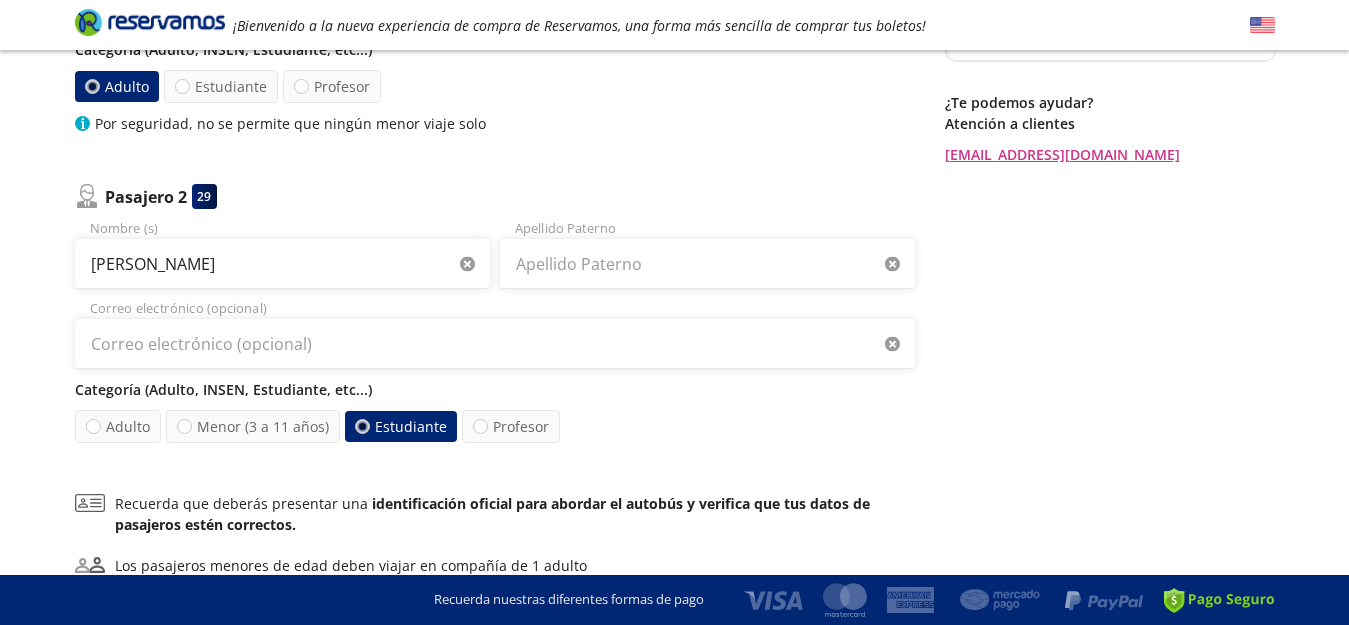 type 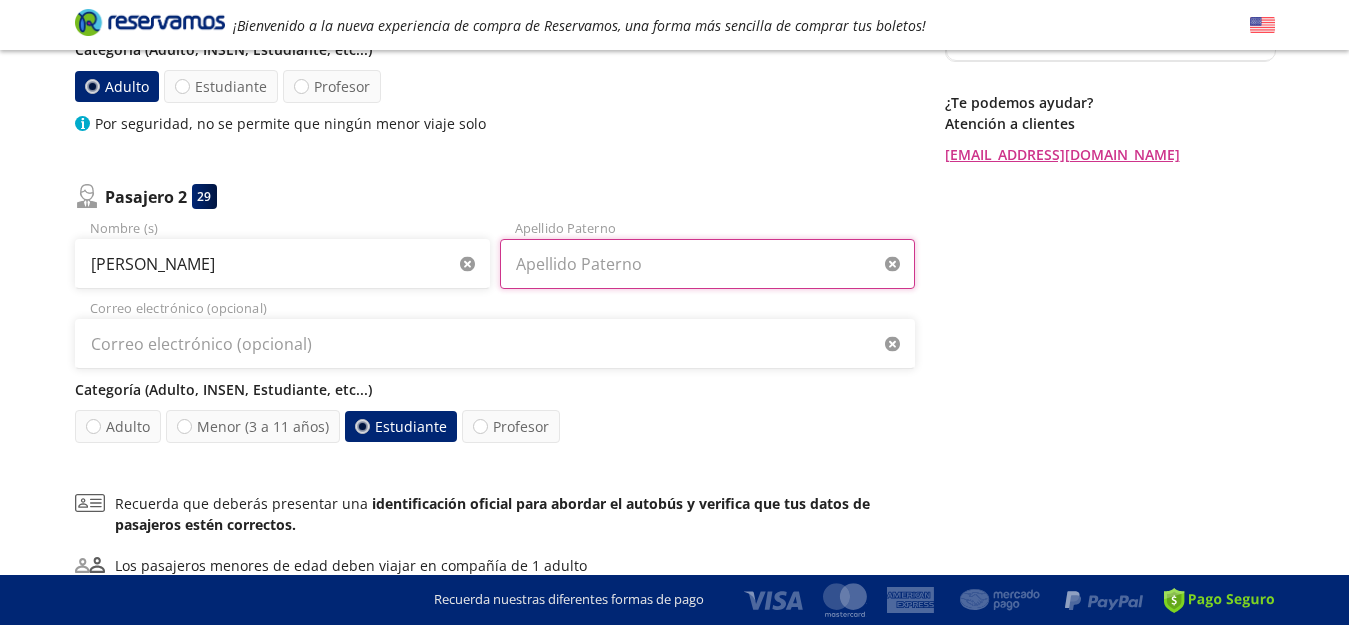click on "Apellido Paterno" at bounding box center (707, 264) 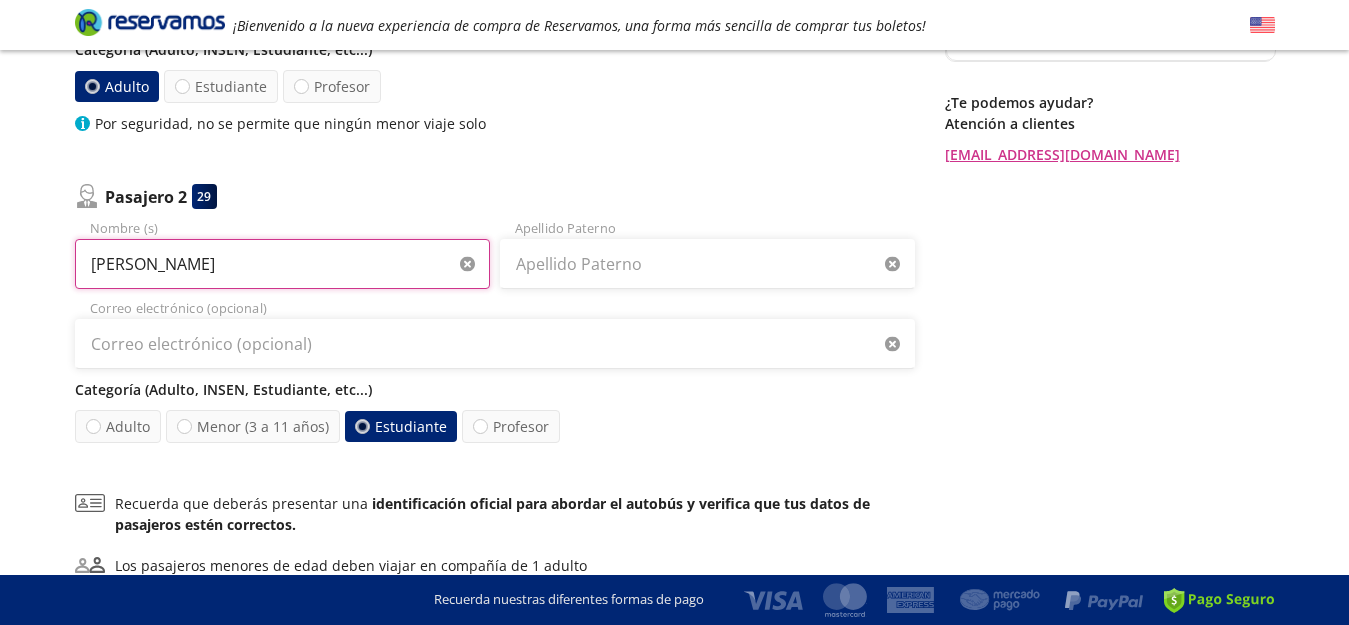 click on "[PERSON_NAME]" at bounding box center [282, 264] 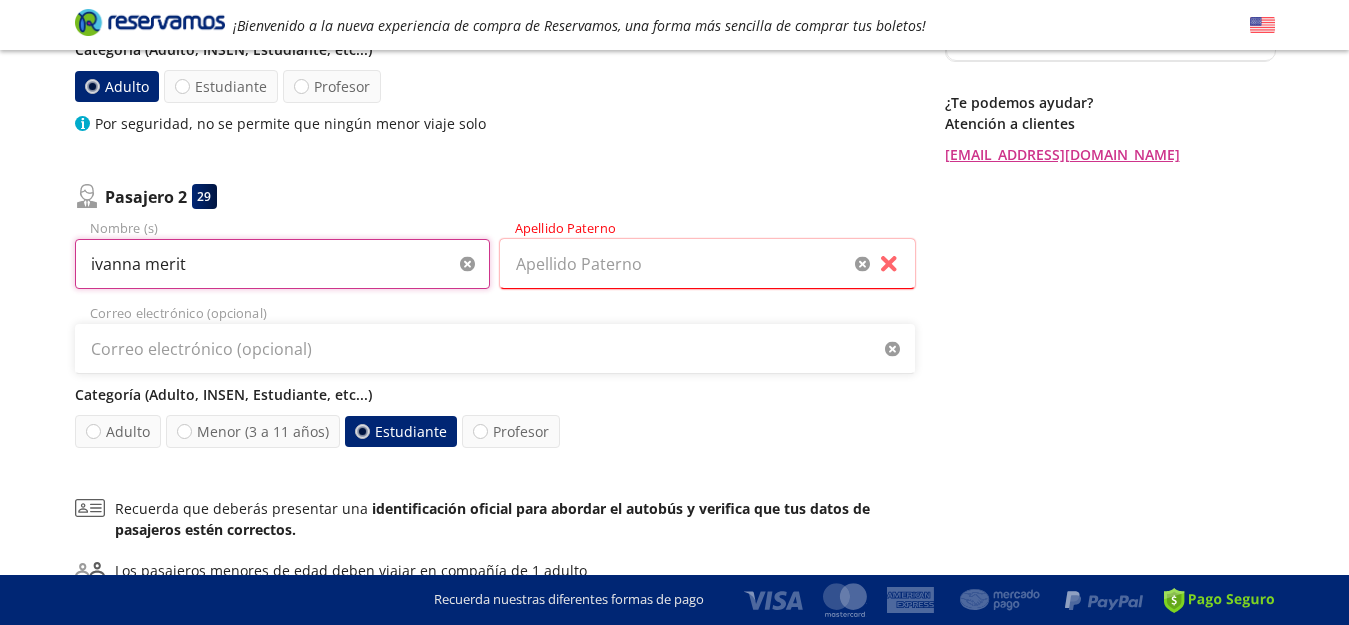 type on "ivanna merit" 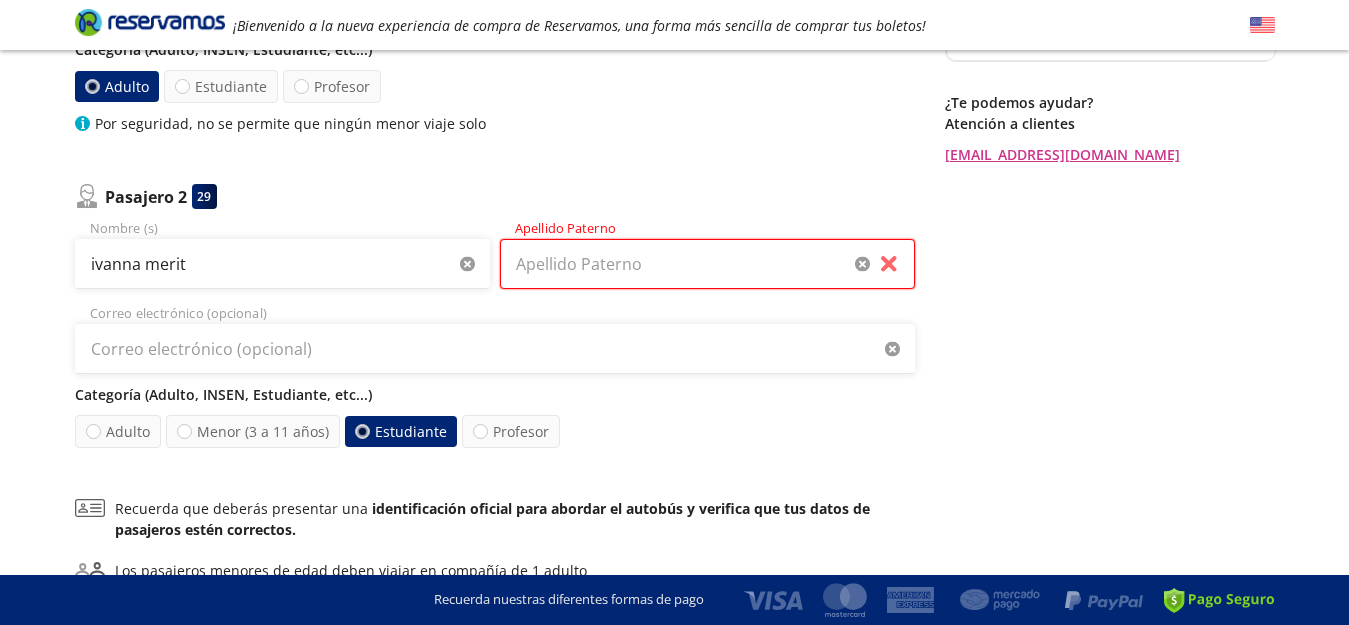 click on "Apellido Paterno" at bounding box center [707, 264] 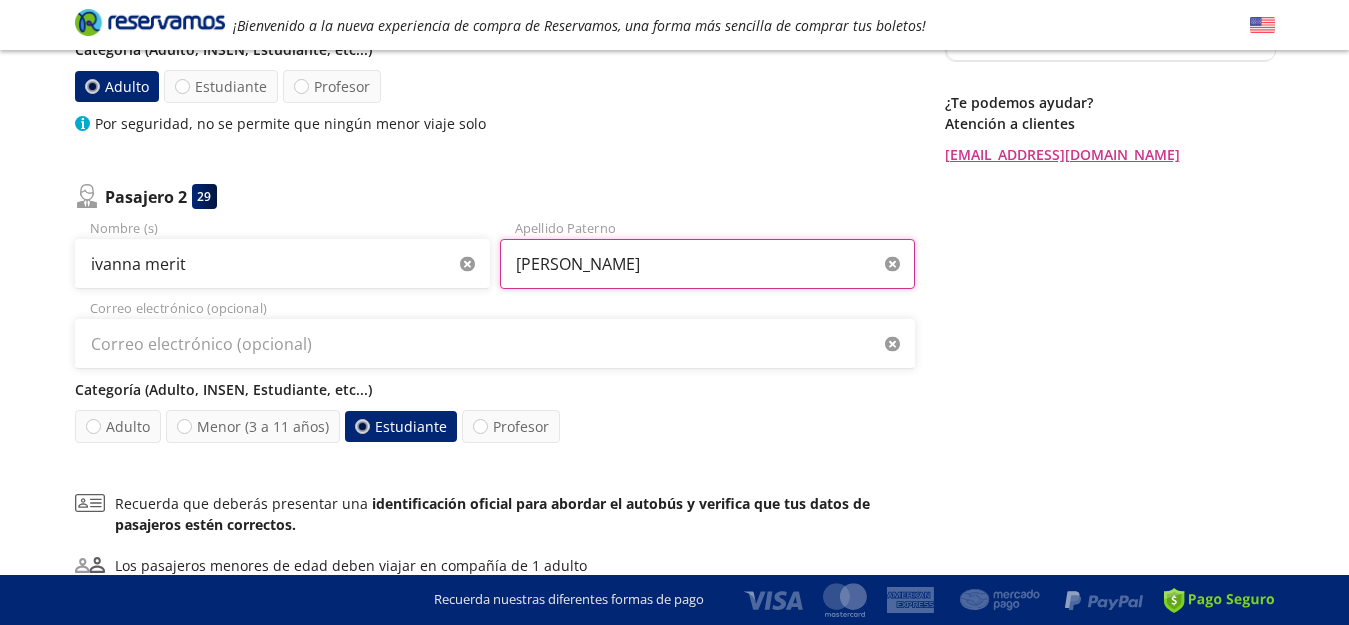 click on "[PERSON_NAME]" at bounding box center [707, 264] 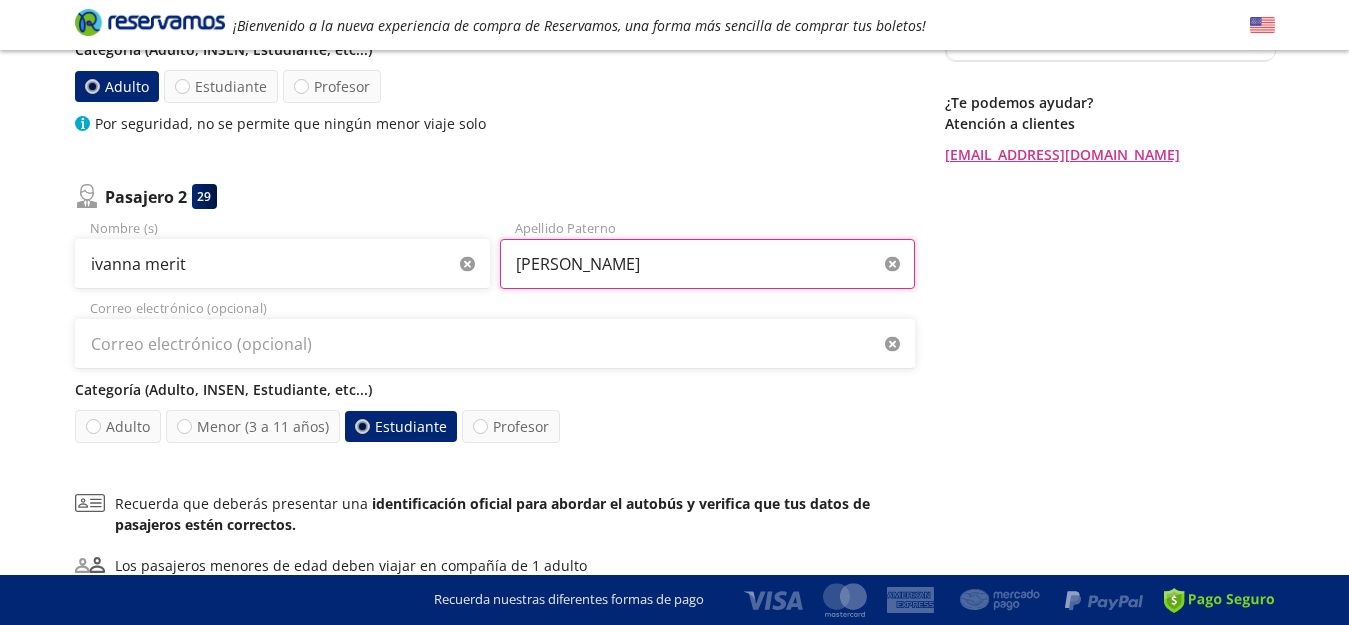 type on "[PERSON_NAME]" 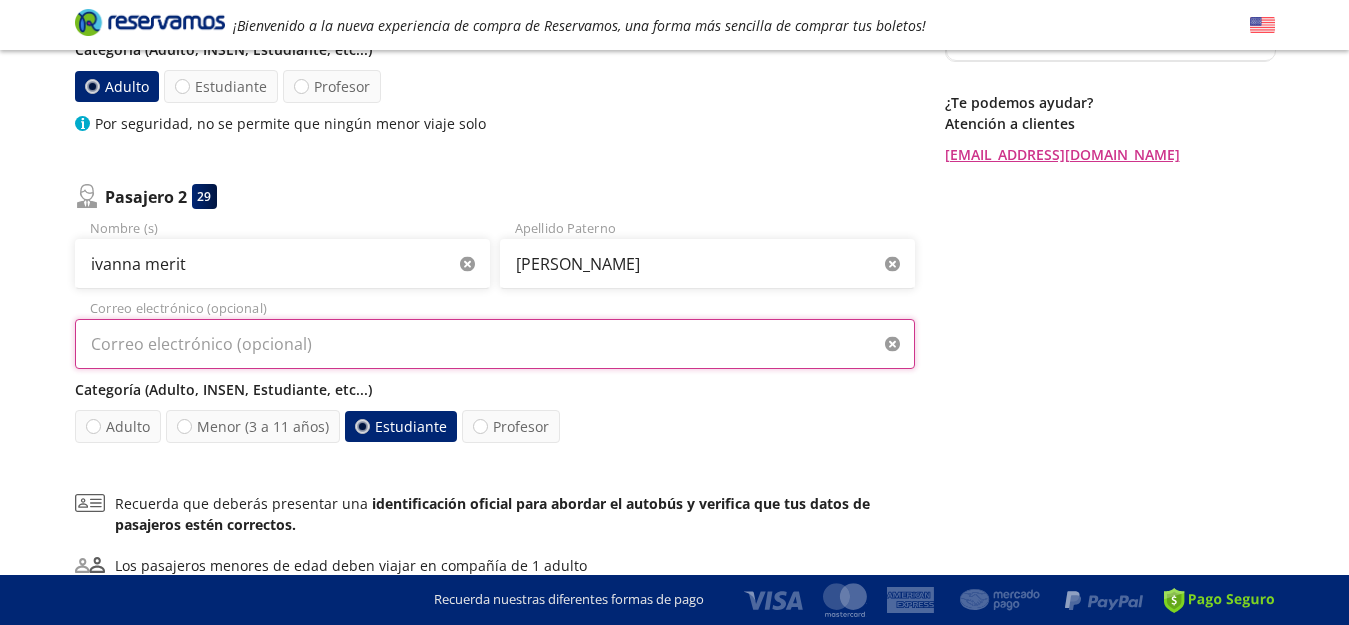 click on "Correo electrónico (opcional)" at bounding box center (495, 344) 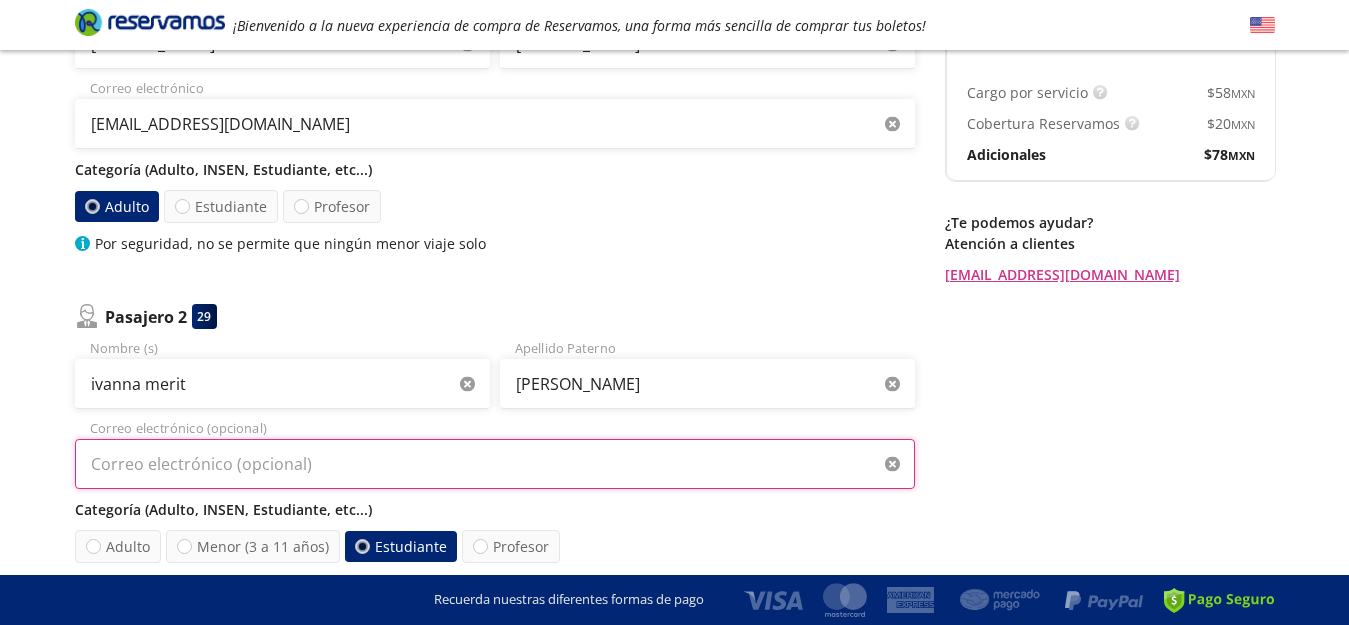 scroll, scrollTop: 240, scrollLeft: 0, axis: vertical 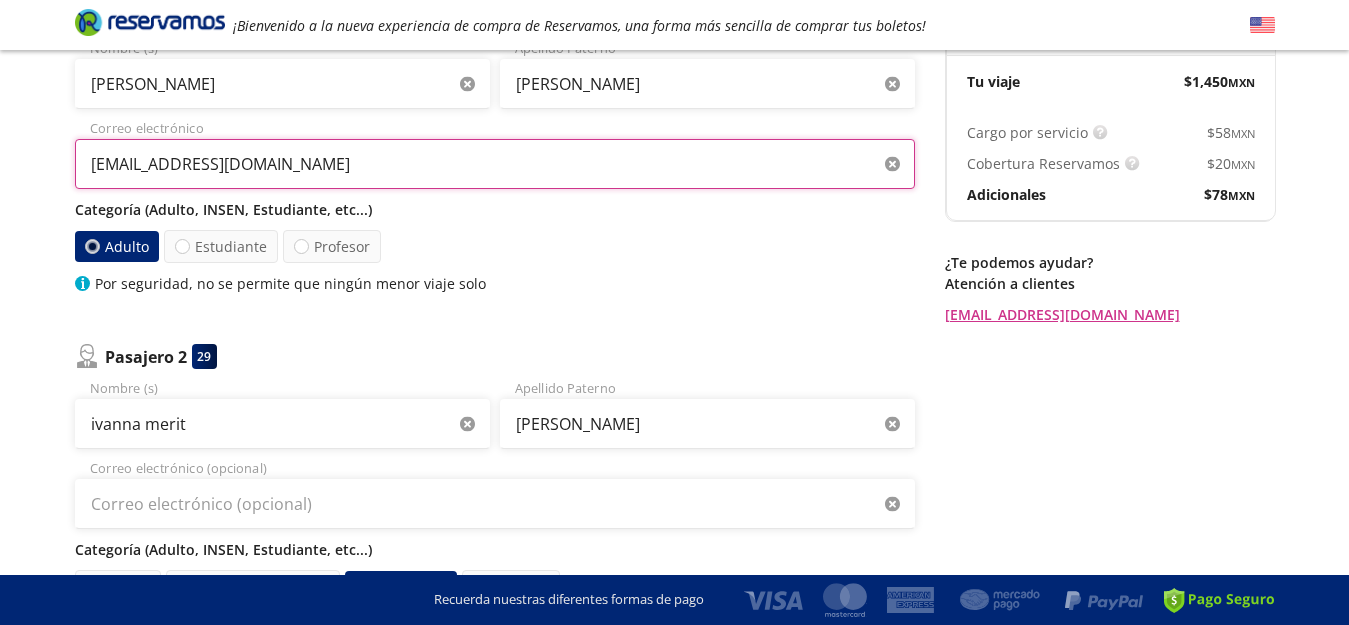 click on "[EMAIL_ADDRESS][DOMAIN_NAME]" at bounding box center (495, 164) 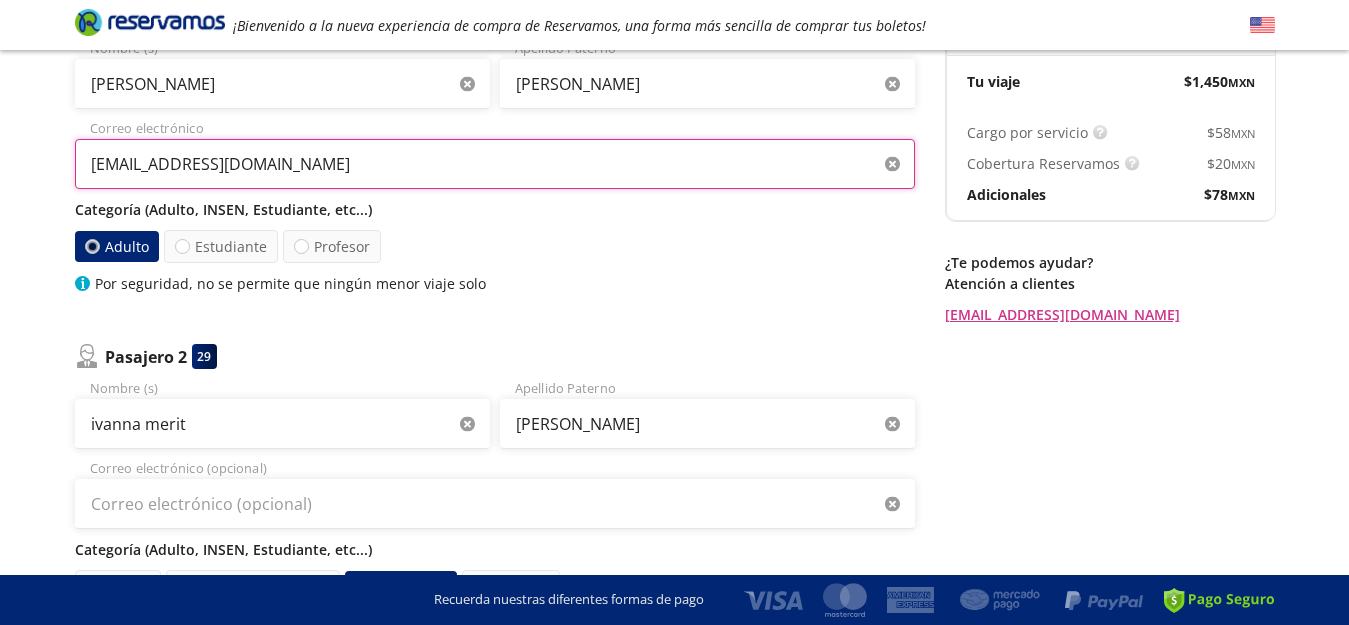 click on "[EMAIL_ADDRESS][DOMAIN_NAME]" at bounding box center [495, 164] 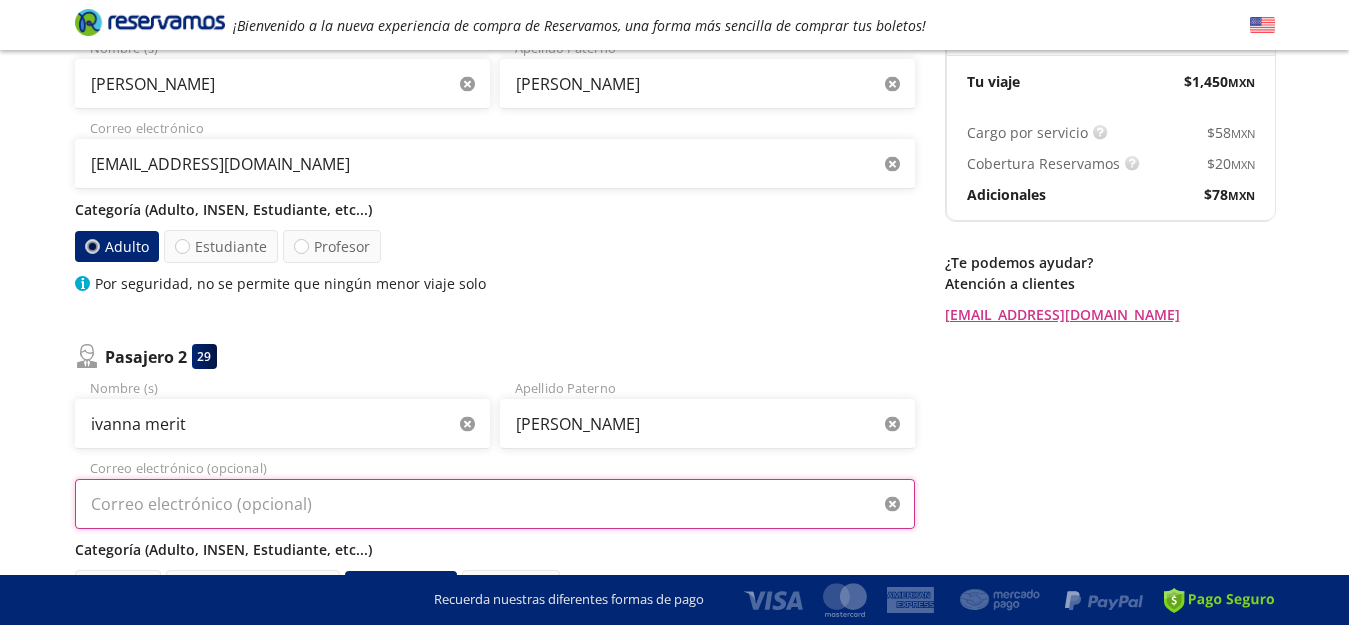 click on "Correo electrónico (opcional)" at bounding box center [495, 504] 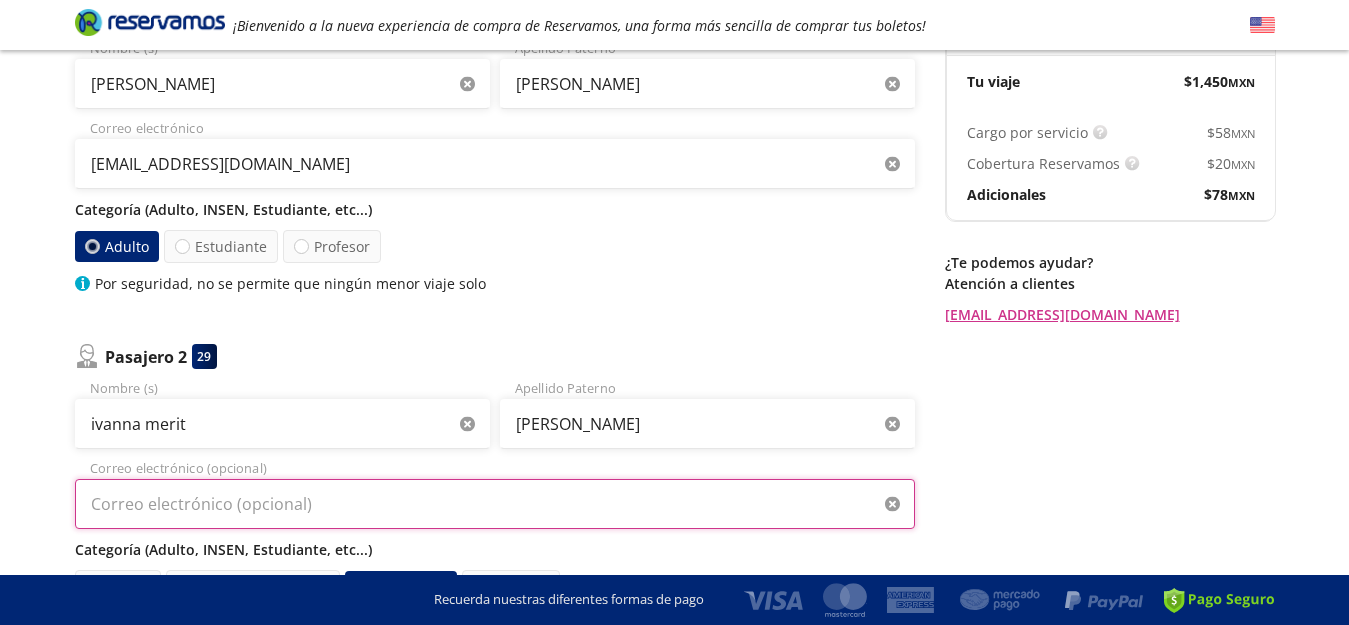 paste on "[EMAIL_ADDRESS][DOMAIN_NAME]" 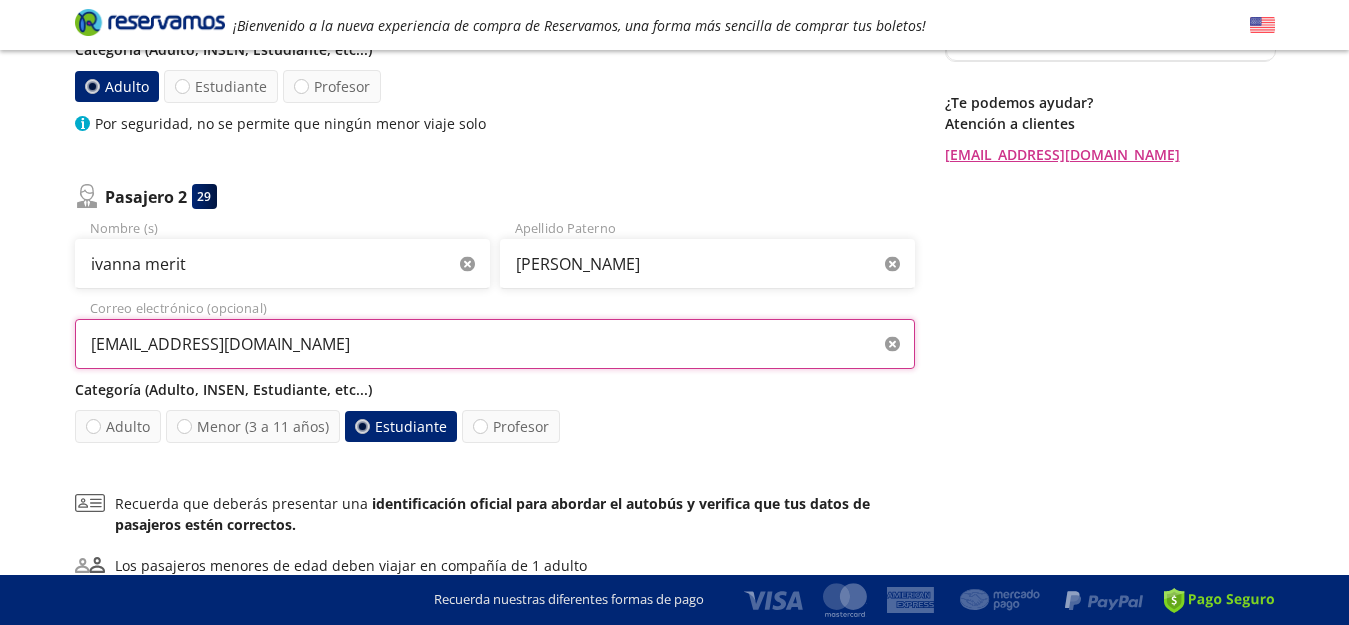 scroll, scrollTop: 440, scrollLeft: 0, axis: vertical 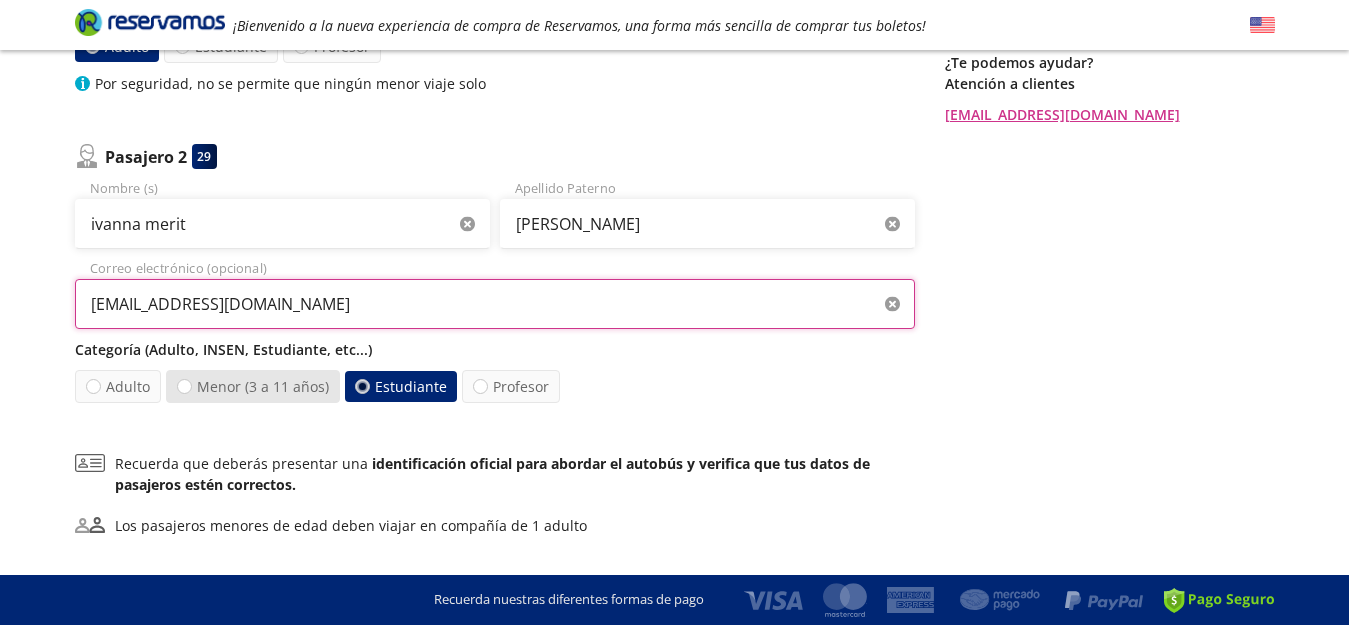 type on "[EMAIL_ADDRESS][DOMAIN_NAME]" 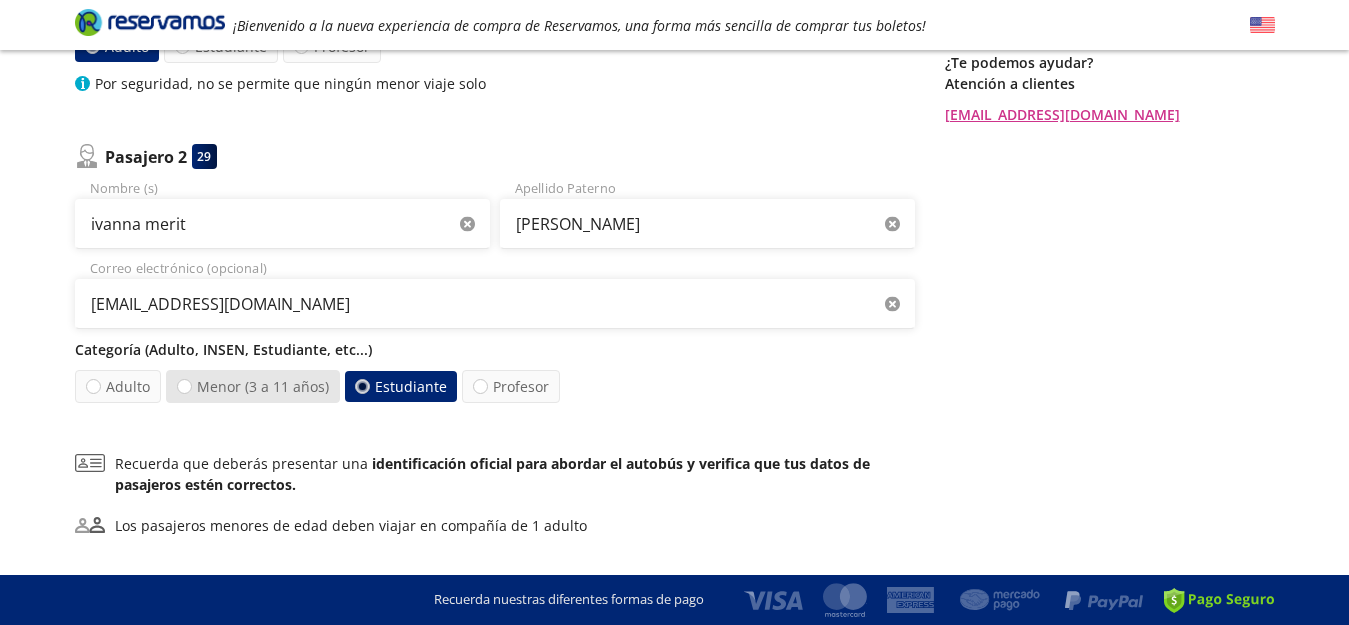 click on "Menor (3 a 11 años)" at bounding box center (253, 386) 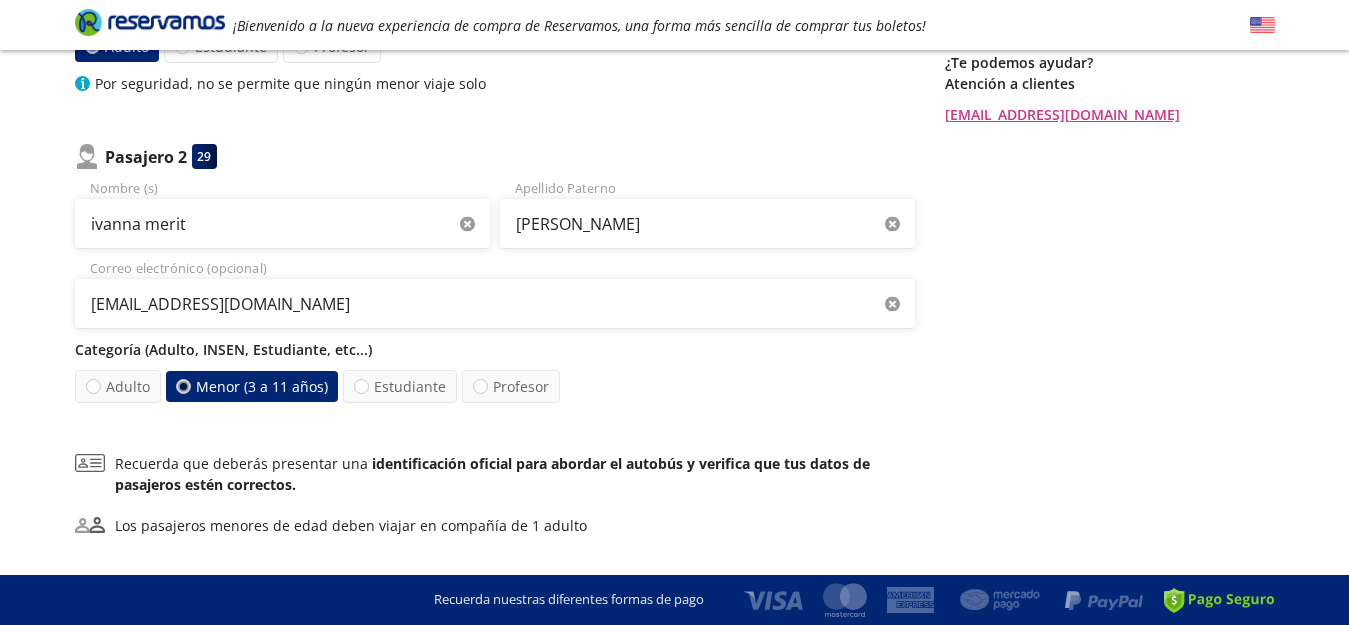 radio on "false" 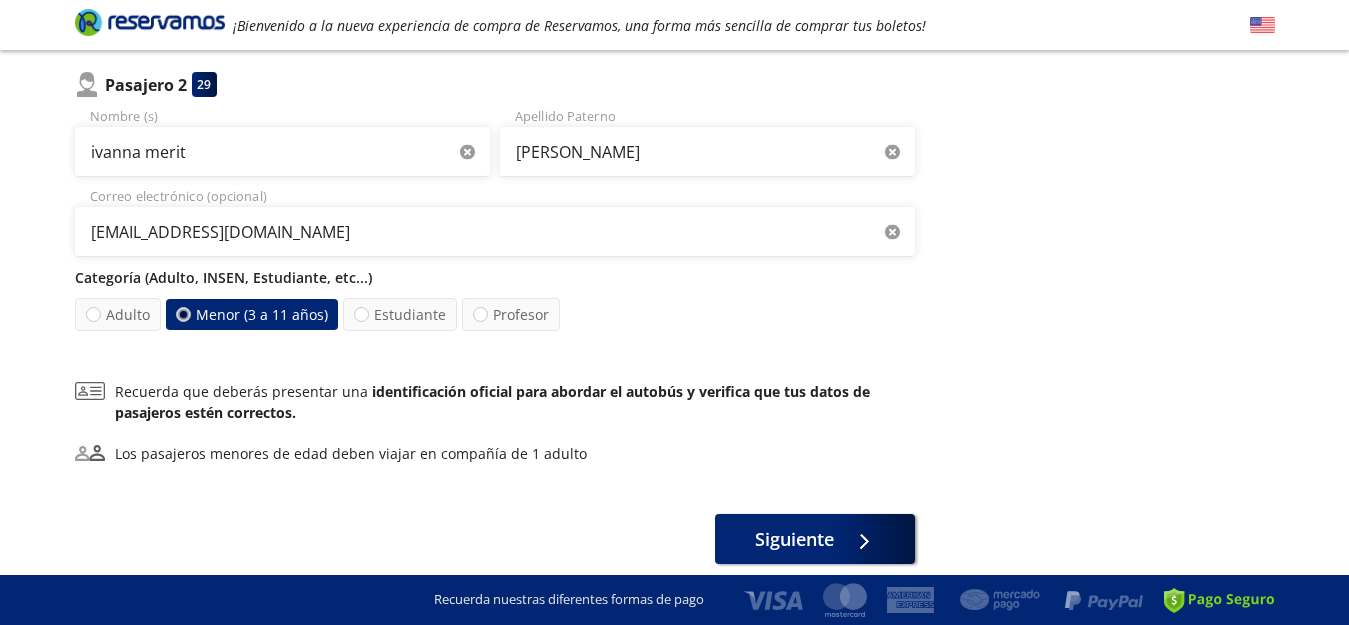 scroll, scrollTop: 552, scrollLeft: 0, axis: vertical 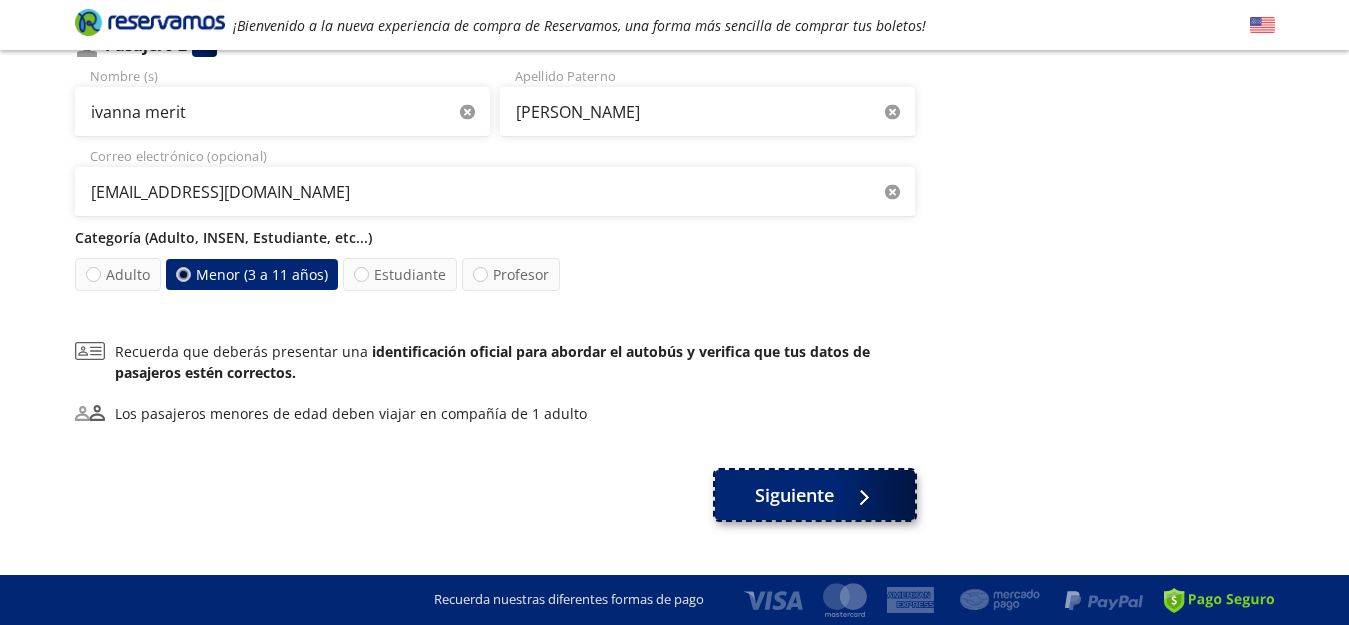 click on "Siguiente" at bounding box center (794, 495) 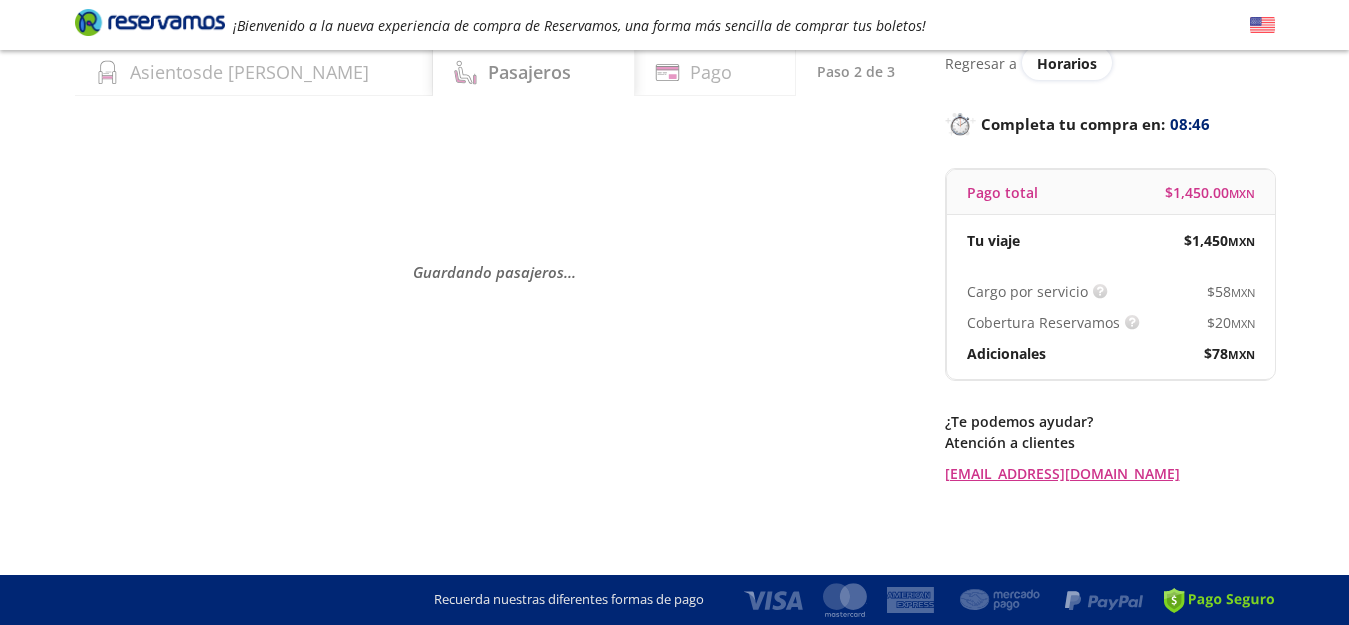 scroll, scrollTop: 0, scrollLeft: 0, axis: both 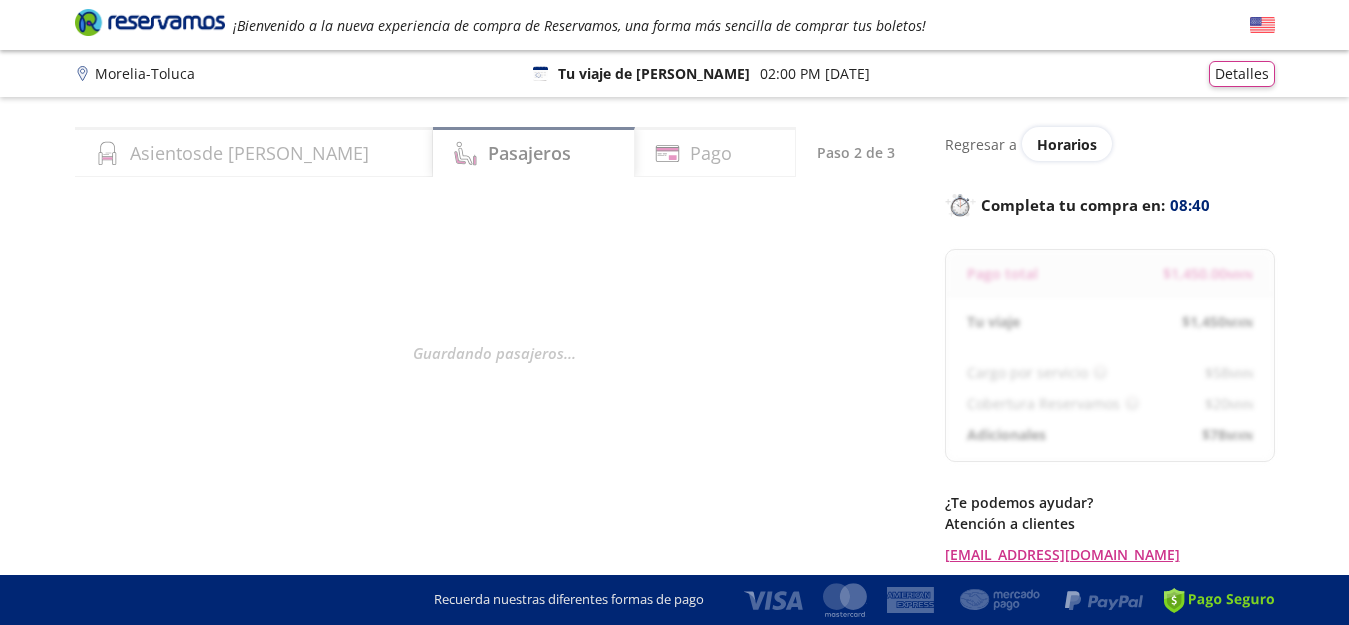 select on "MX" 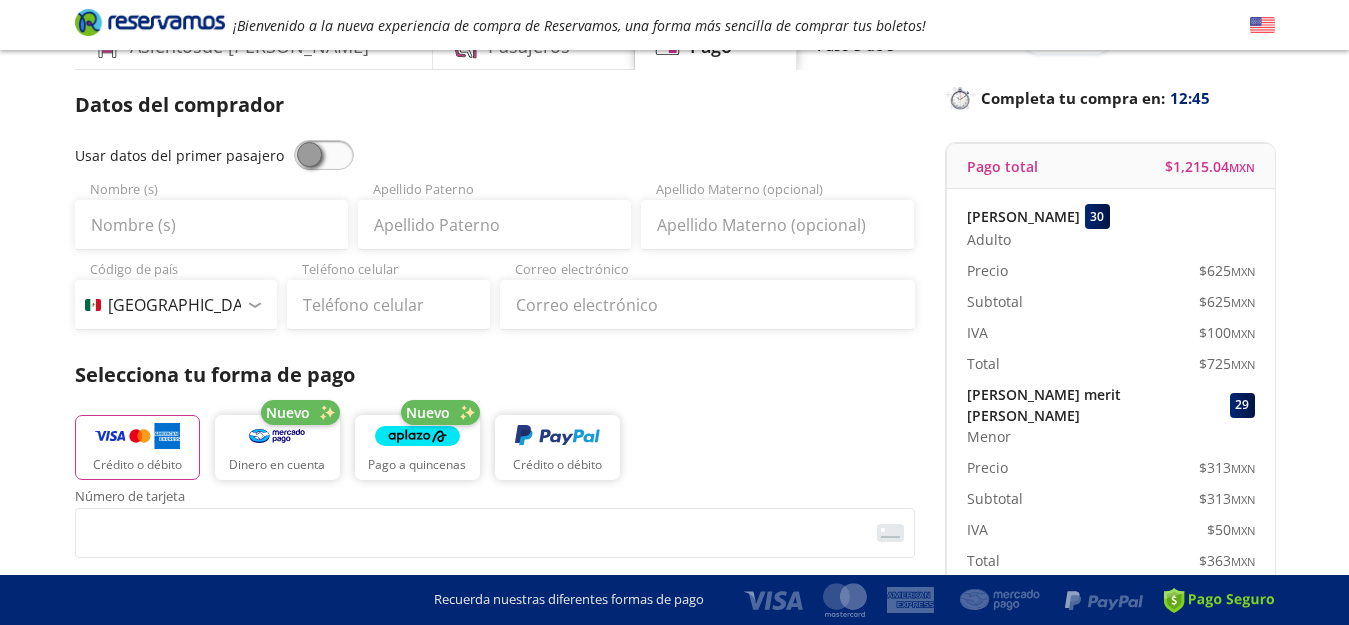 scroll, scrollTop: 0, scrollLeft: 0, axis: both 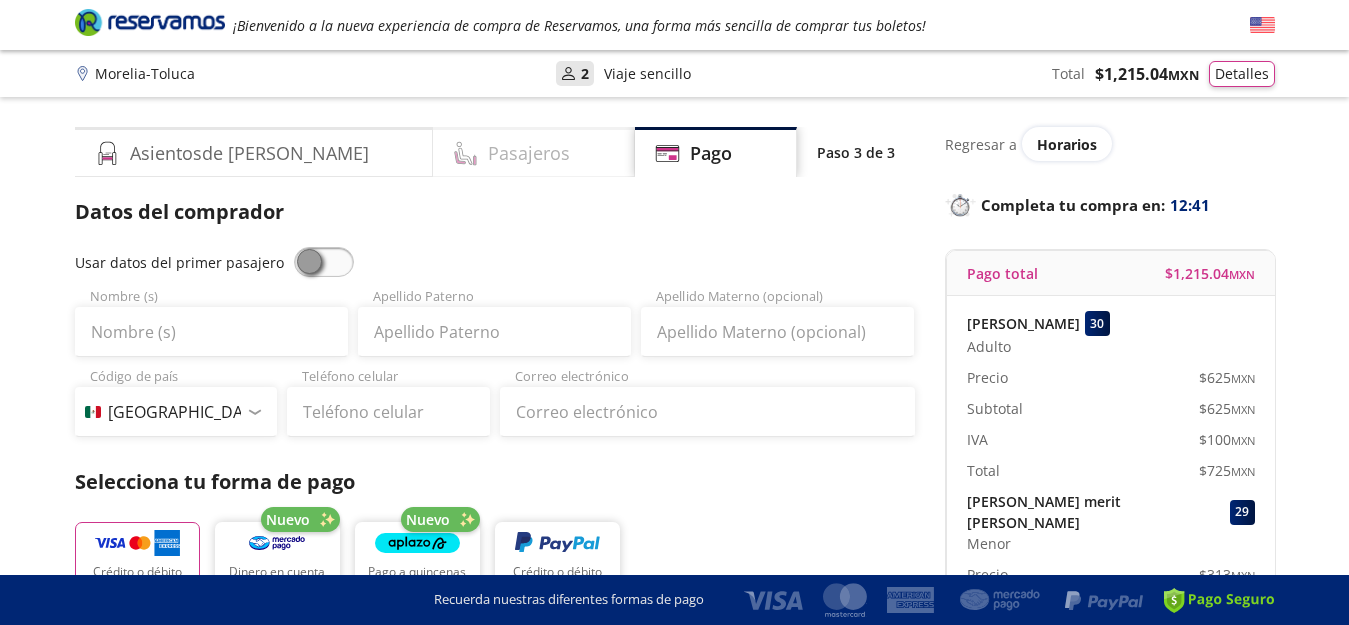 click on "Pasajeros" at bounding box center [534, 152] 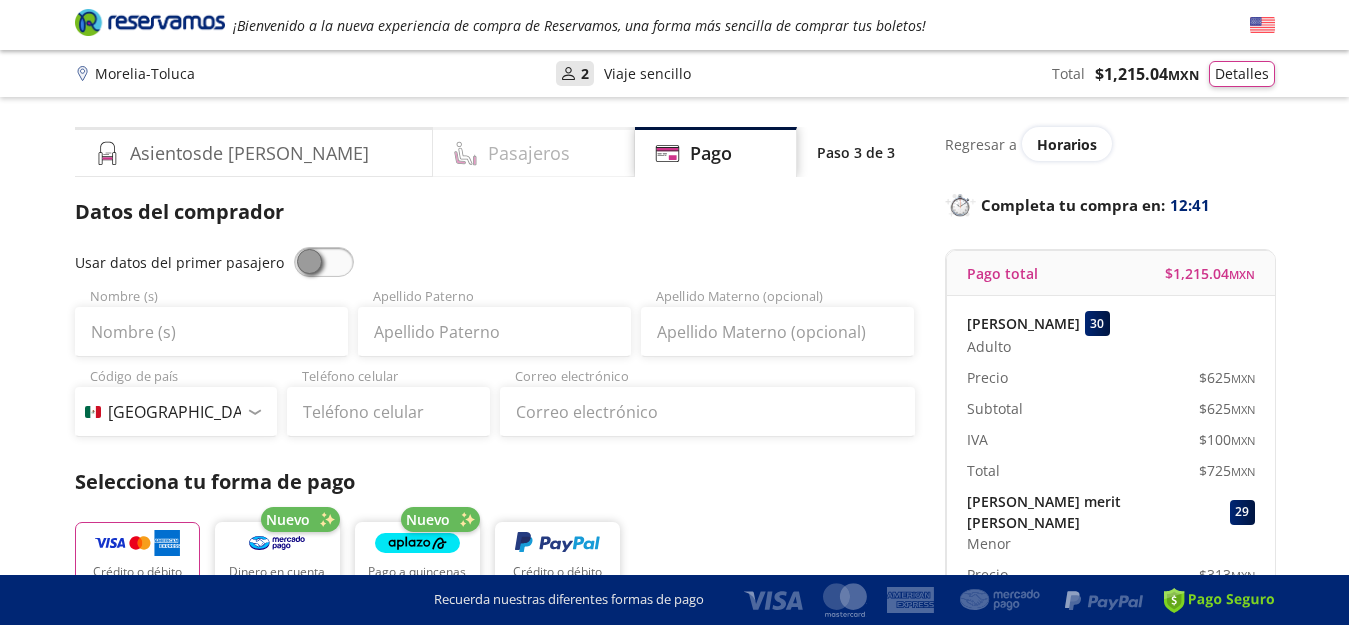 click on "Pasajeros" at bounding box center [534, 152] 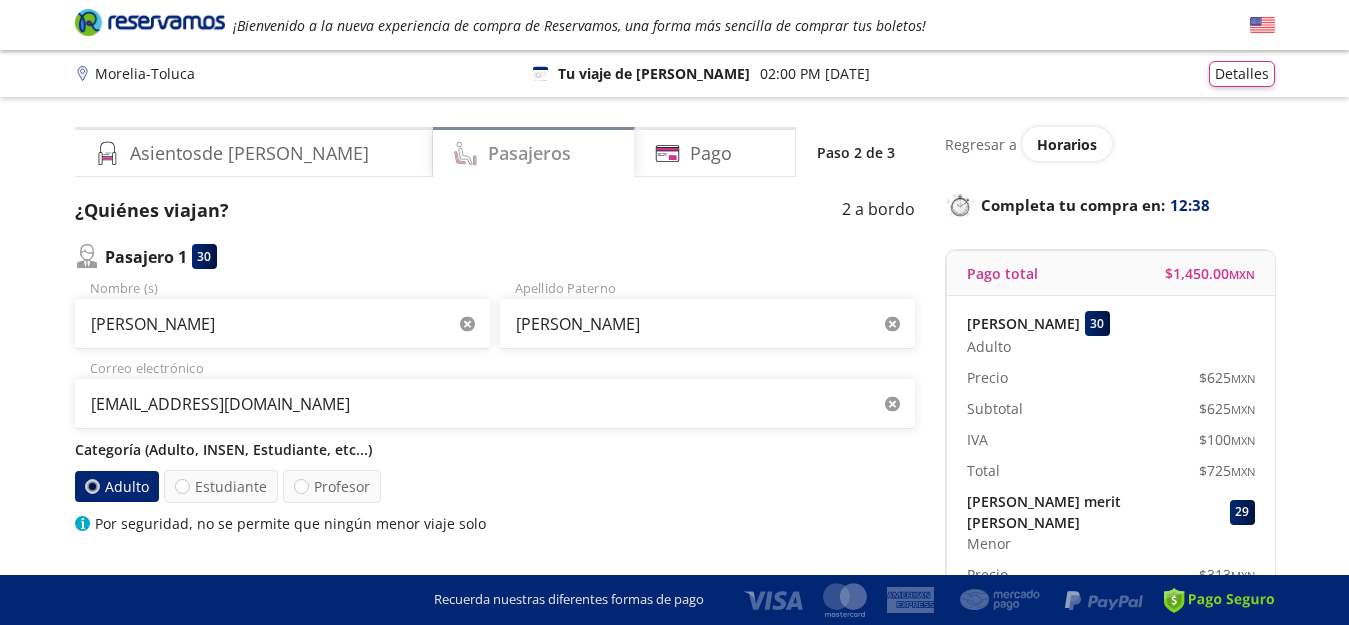 click on "Pasajeros" at bounding box center (534, 152) 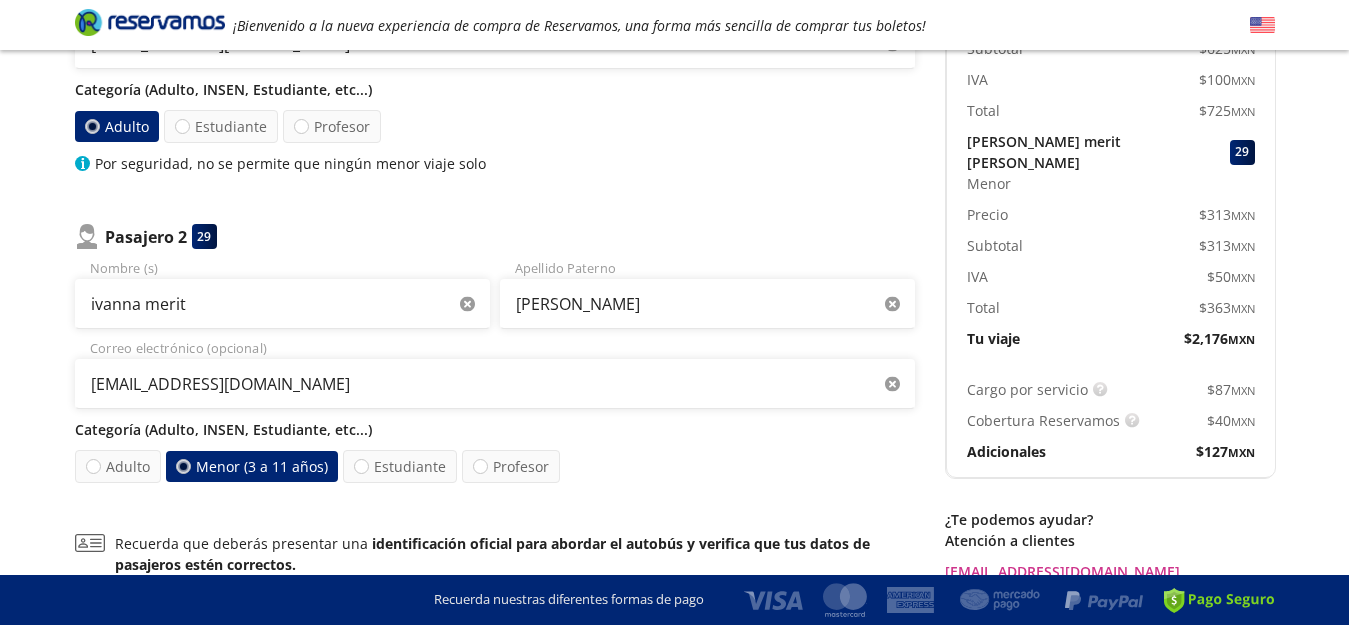 scroll, scrollTop: 0, scrollLeft: 0, axis: both 